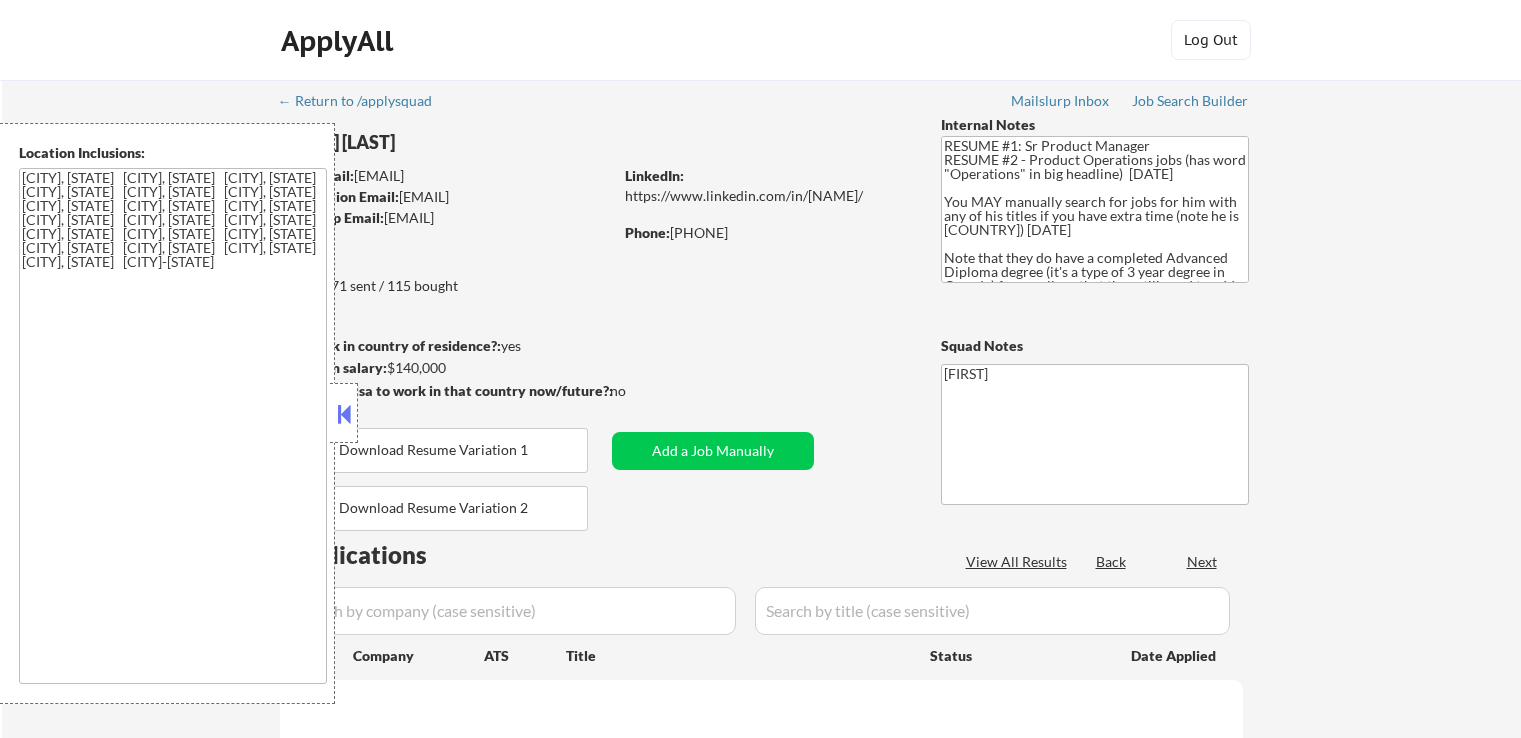 scroll, scrollTop: 0, scrollLeft: 0, axis: both 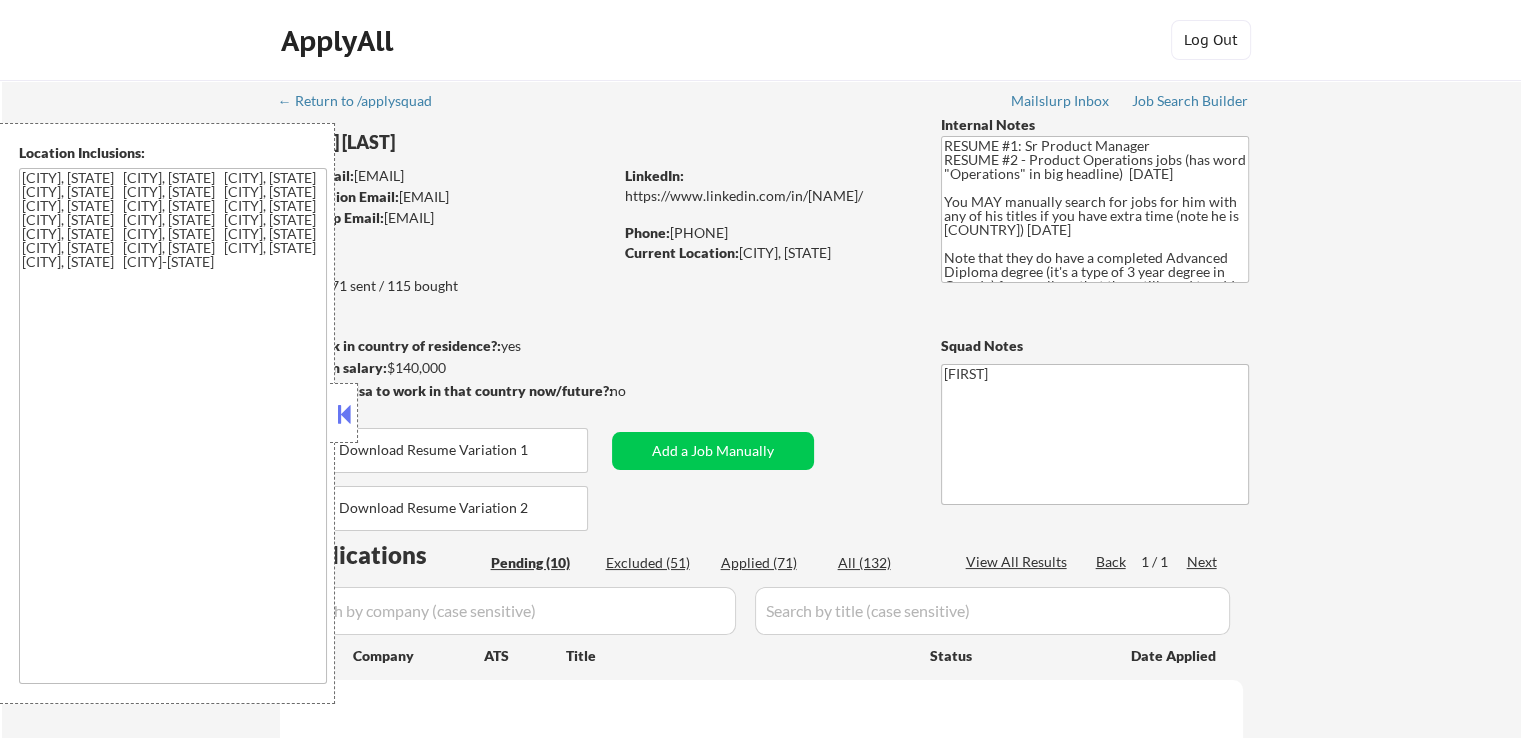 select on ""pending"" 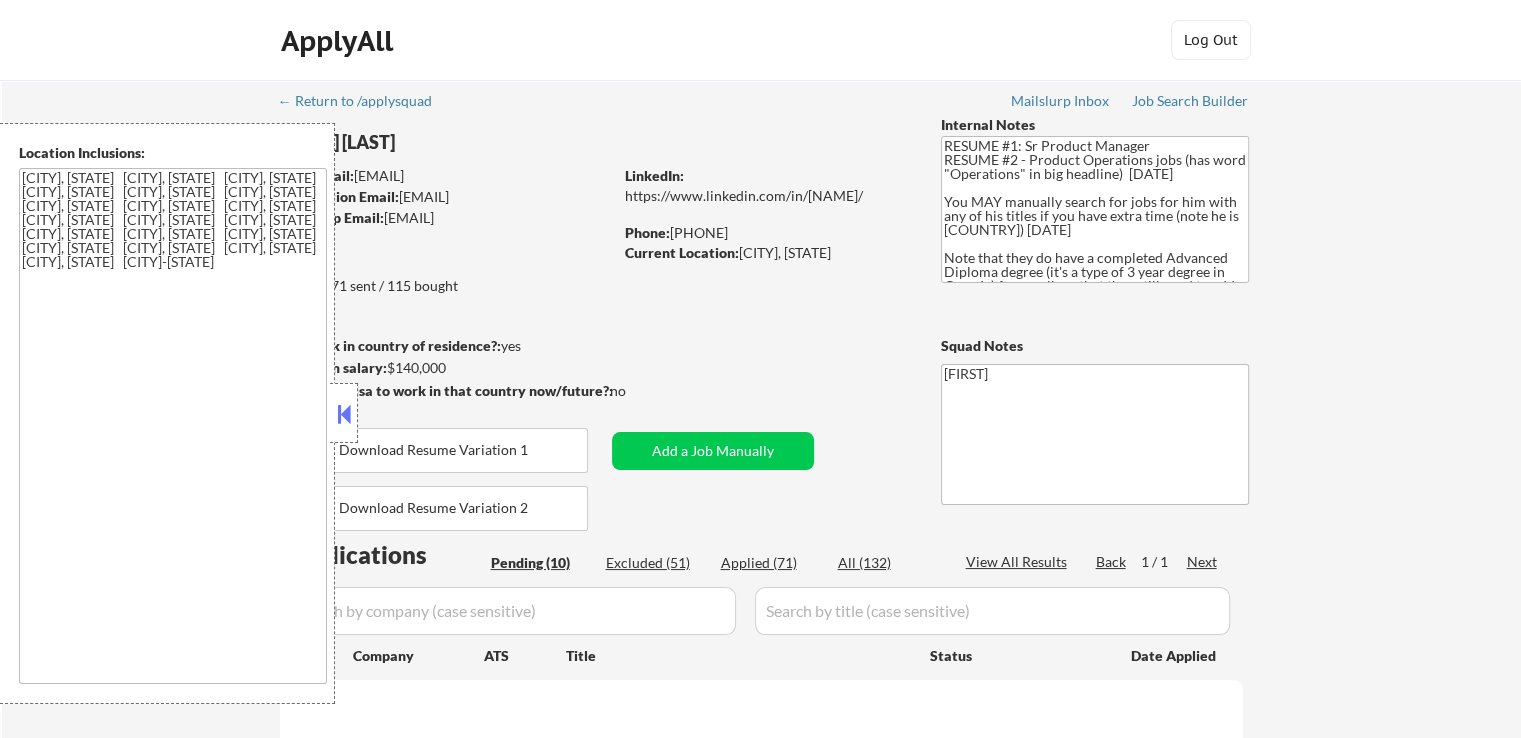 select on ""pending"" 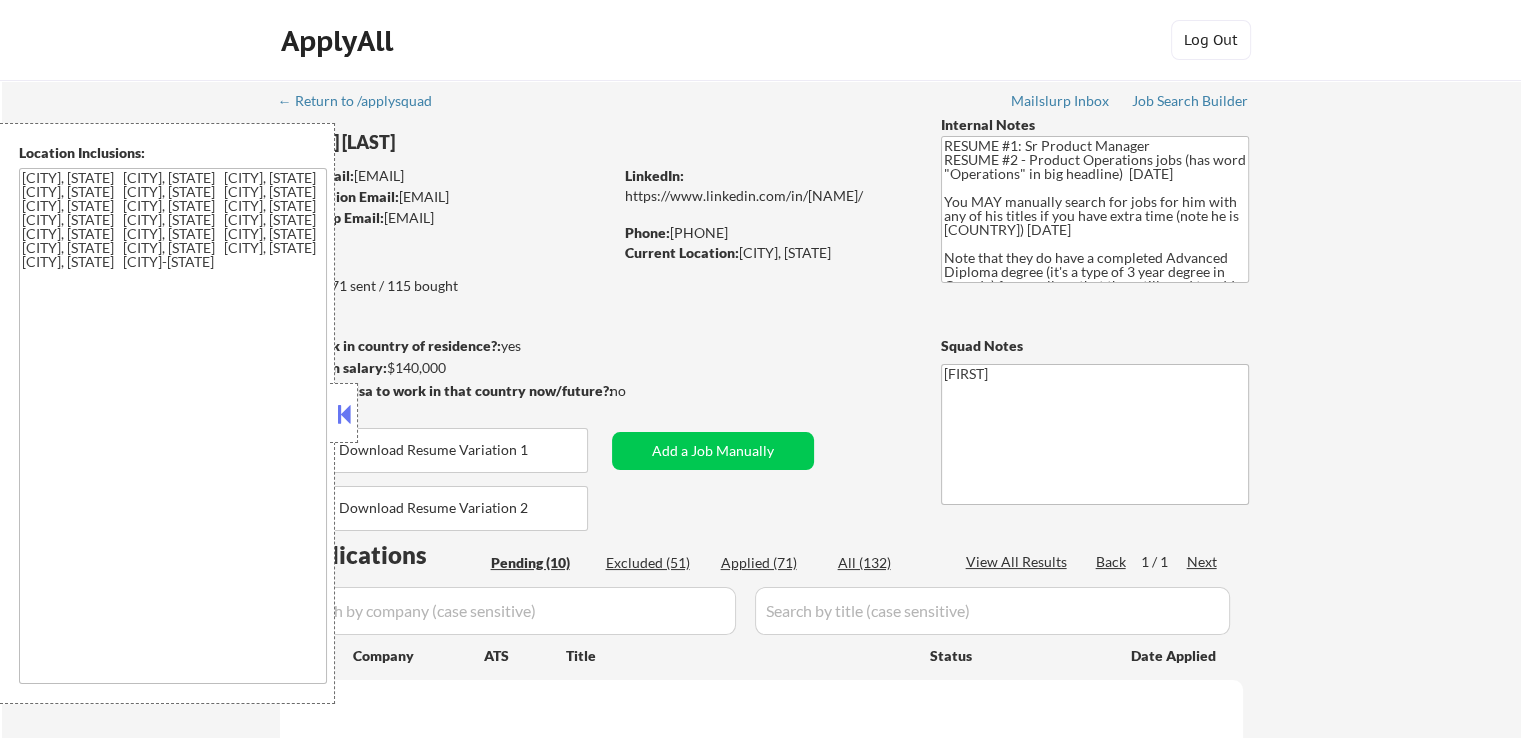 select on ""pending"" 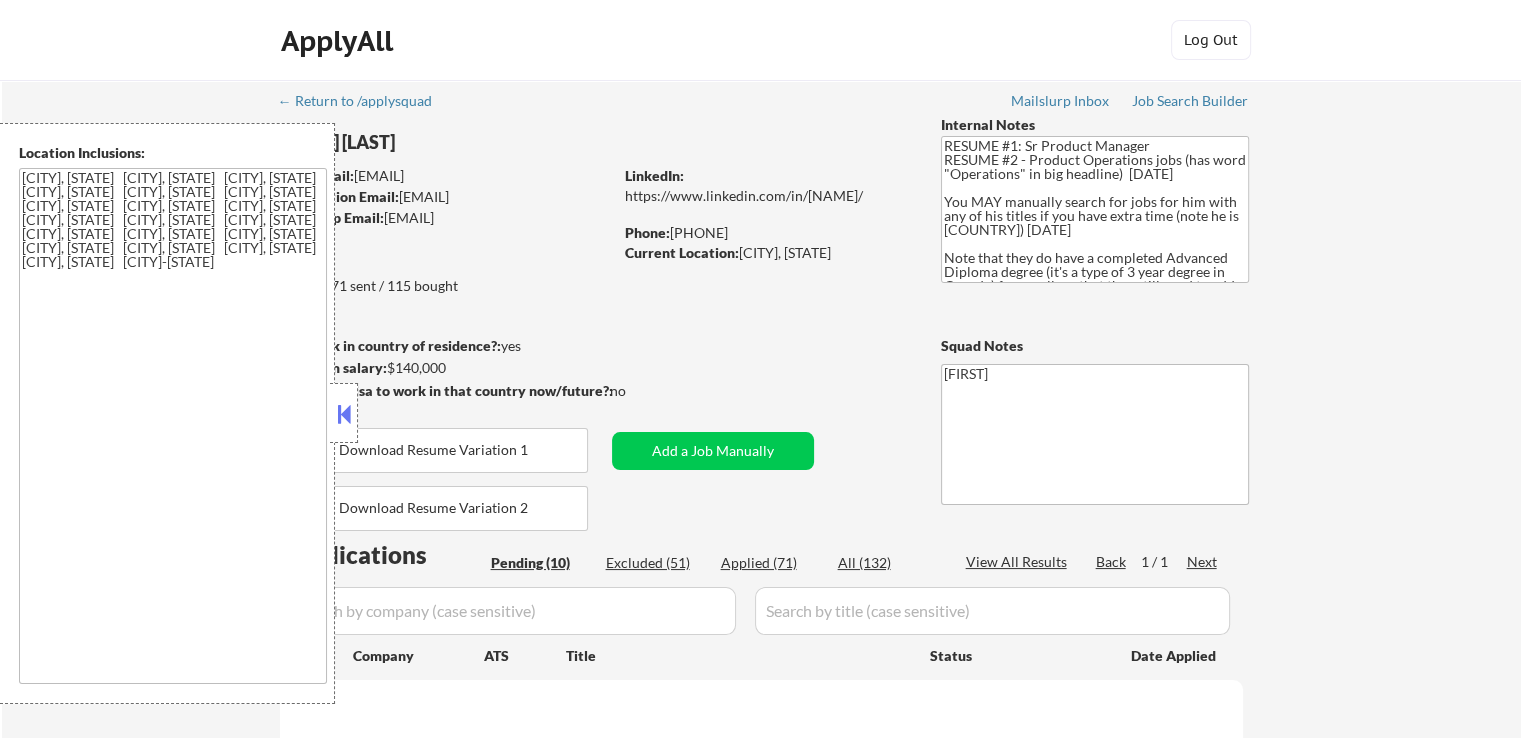 select on ""pending"" 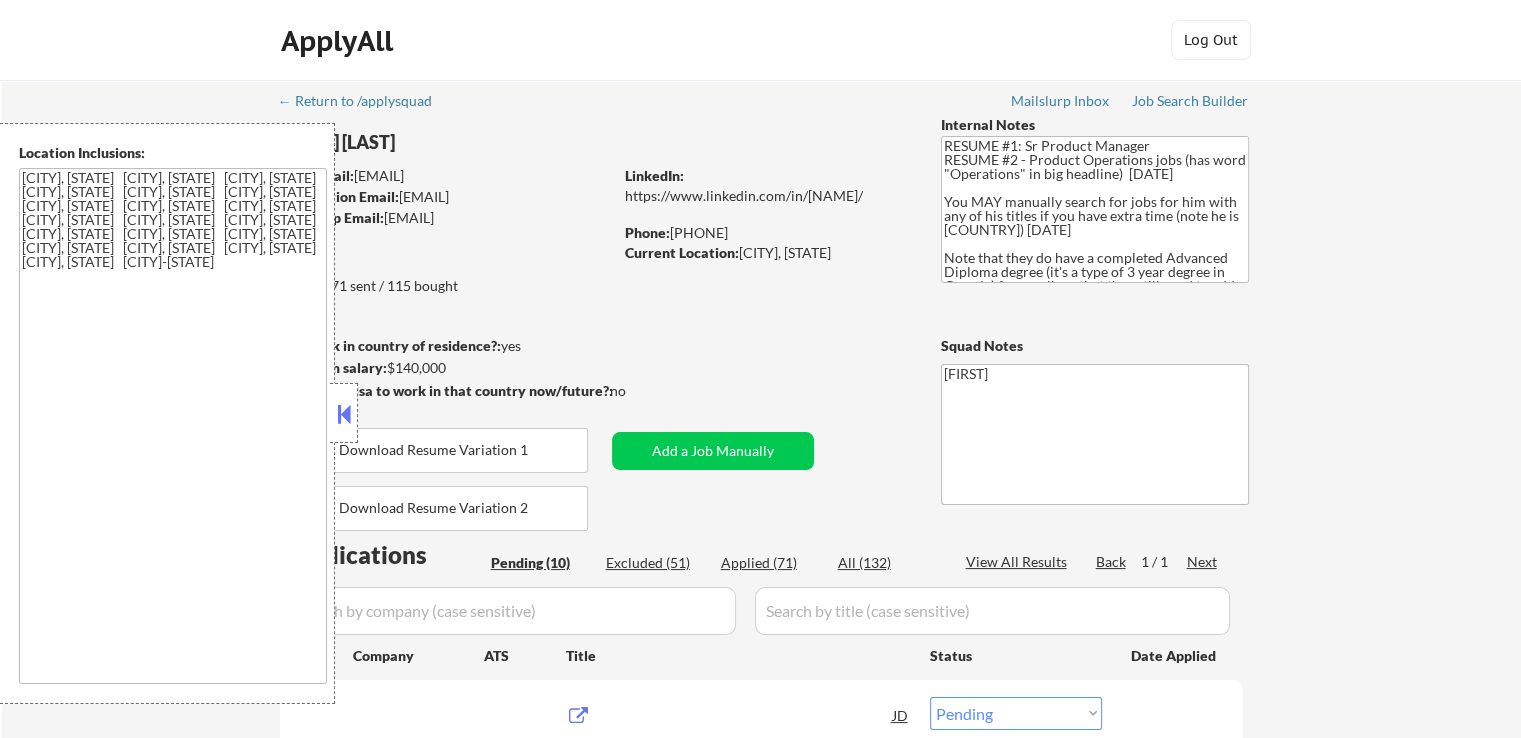 scroll, scrollTop: 300, scrollLeft: 0, axis: vertical 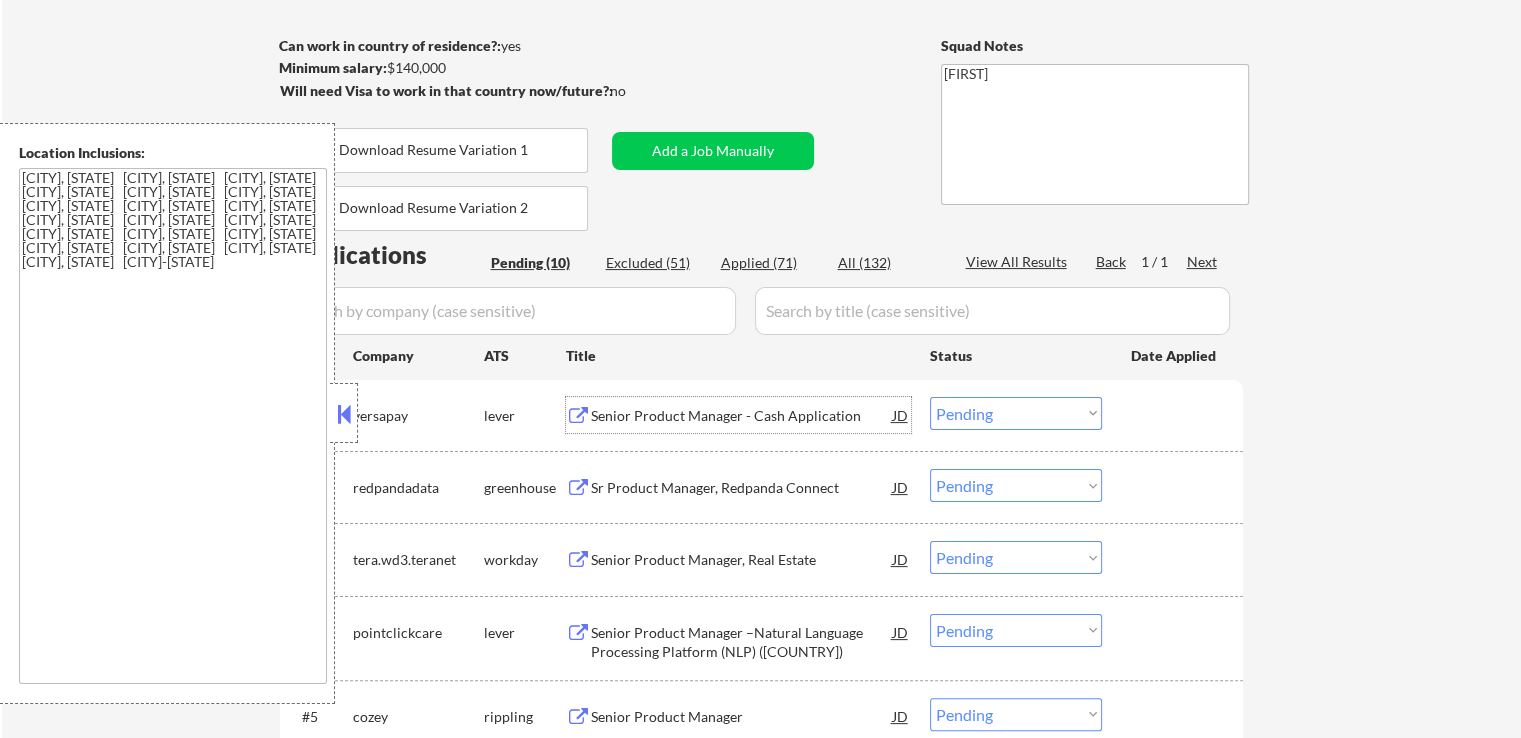 click on "Senior Product Manager - Cash Application" at bounding box center (742, 416) 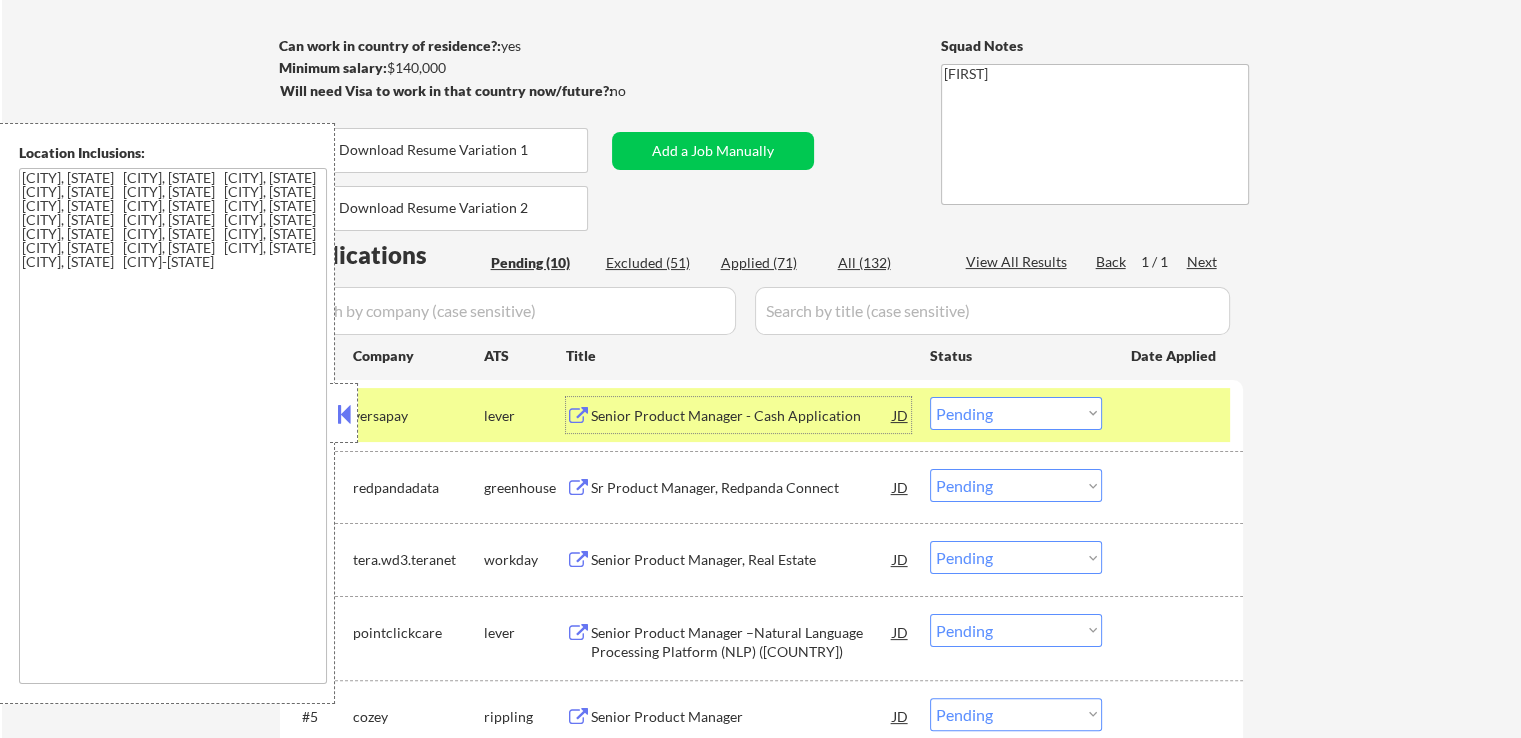 click on "Sr Product Manager, Redpanda Connect" at bounding box center (742, 488) 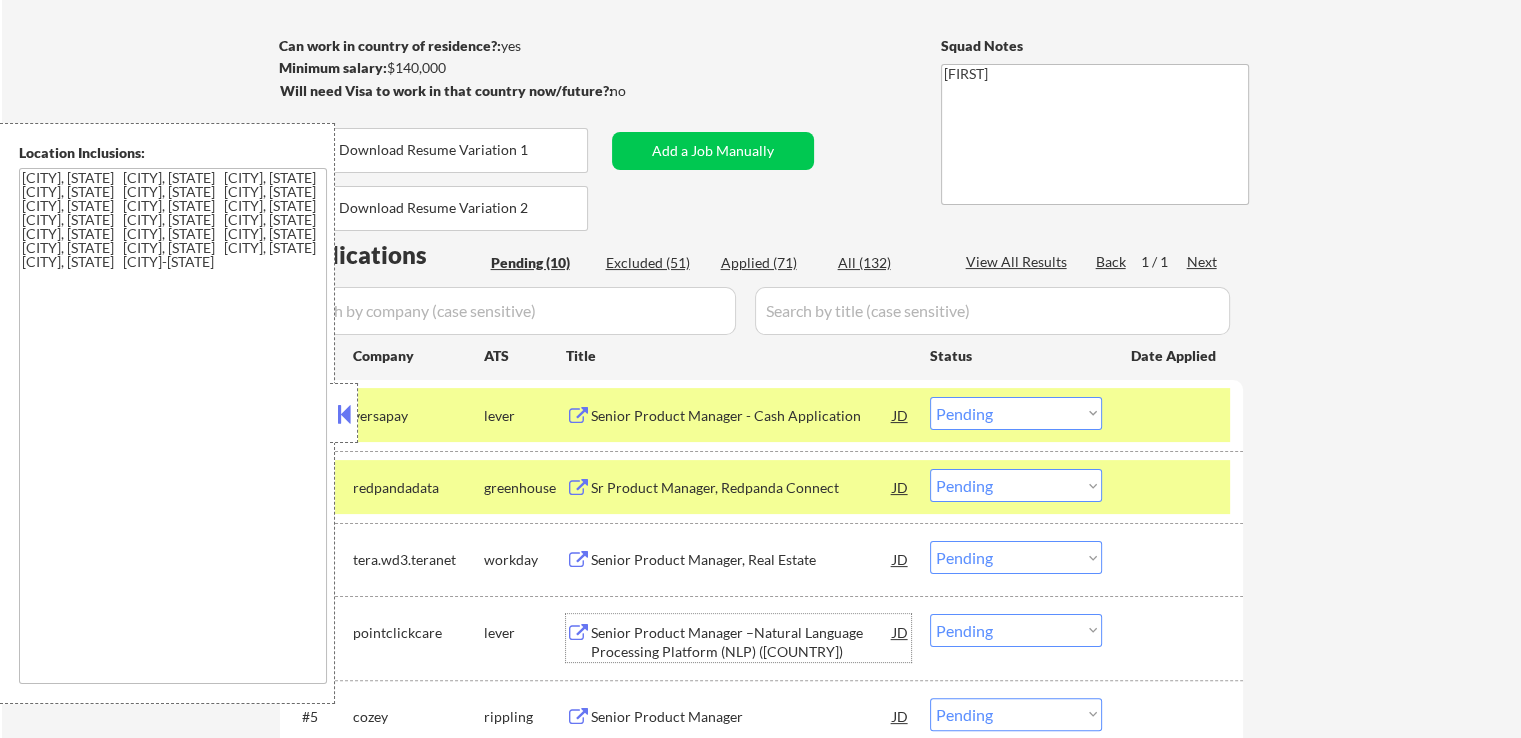 click on "Senior Product Manager –Natural Language Processing Platform (NLP) ([COUNTRY])" at bounding box center [742, 642] 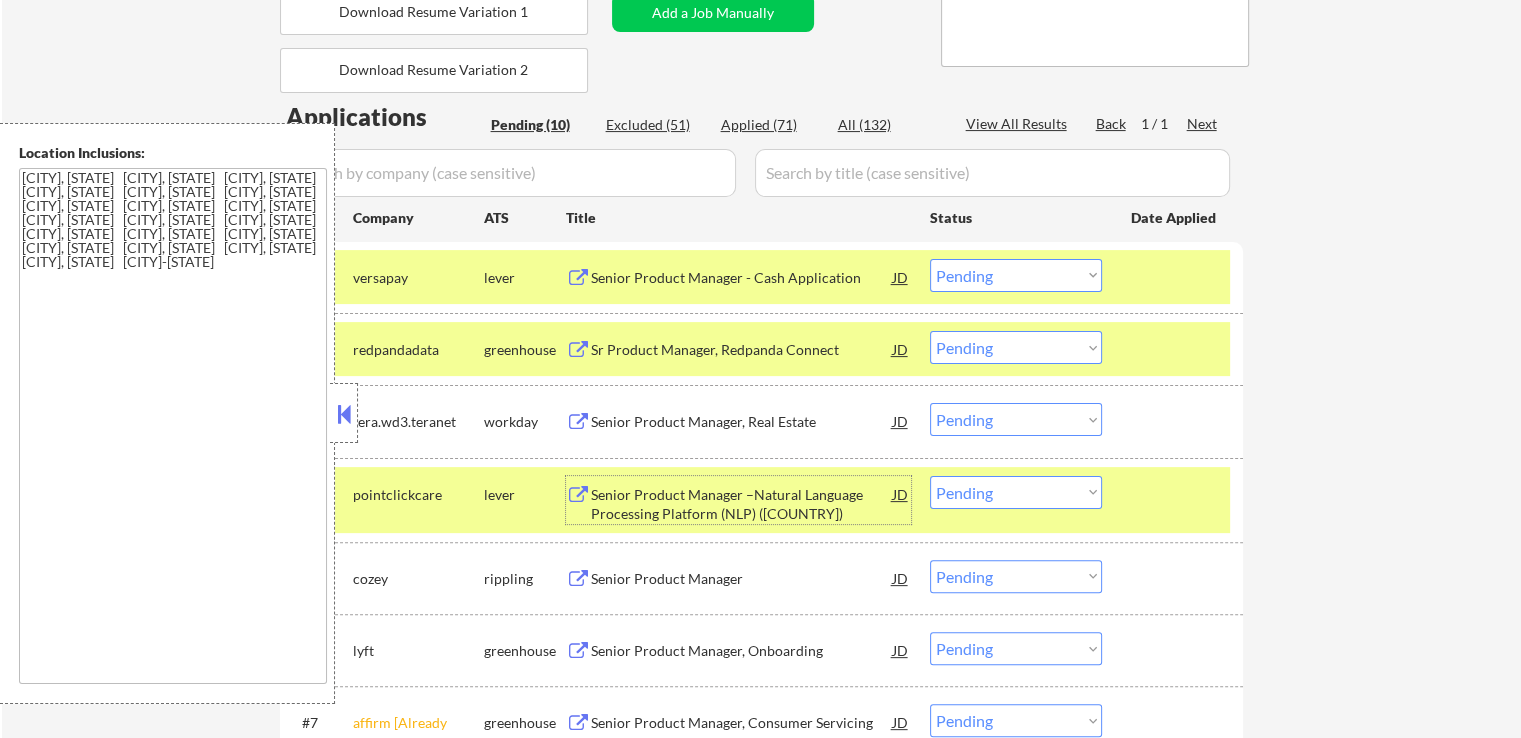 scroll, scrollTop: 600, scrollLeft: 0, axis: vertical 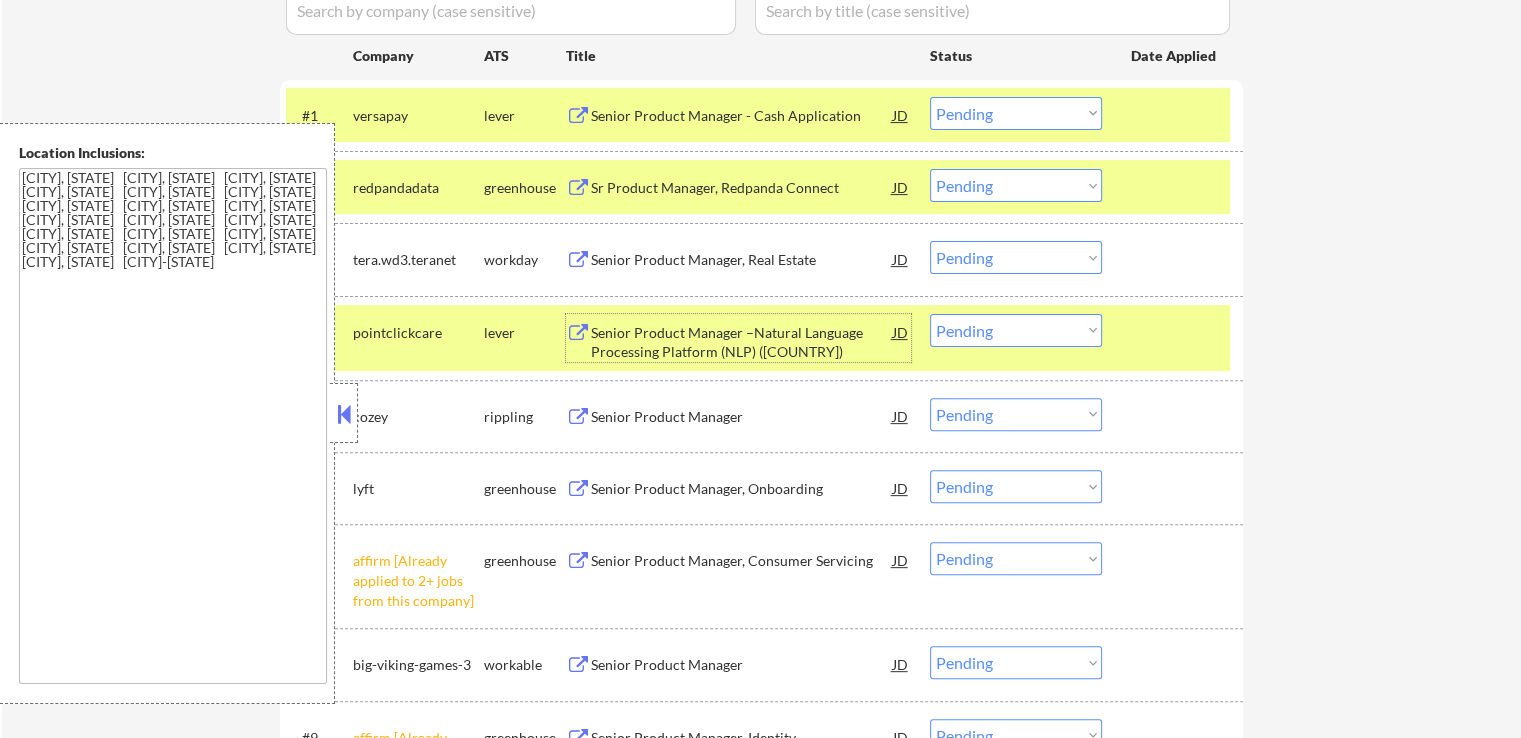 click on "Choose an option... Pending Applied Excluded (Questions) Excluded (Expired) Excluded (Location) Excluded (Bad Match) Excluded (Blocklist) Excluded (Salary) Excluded (Other)" at bounding box center (1016, 113) 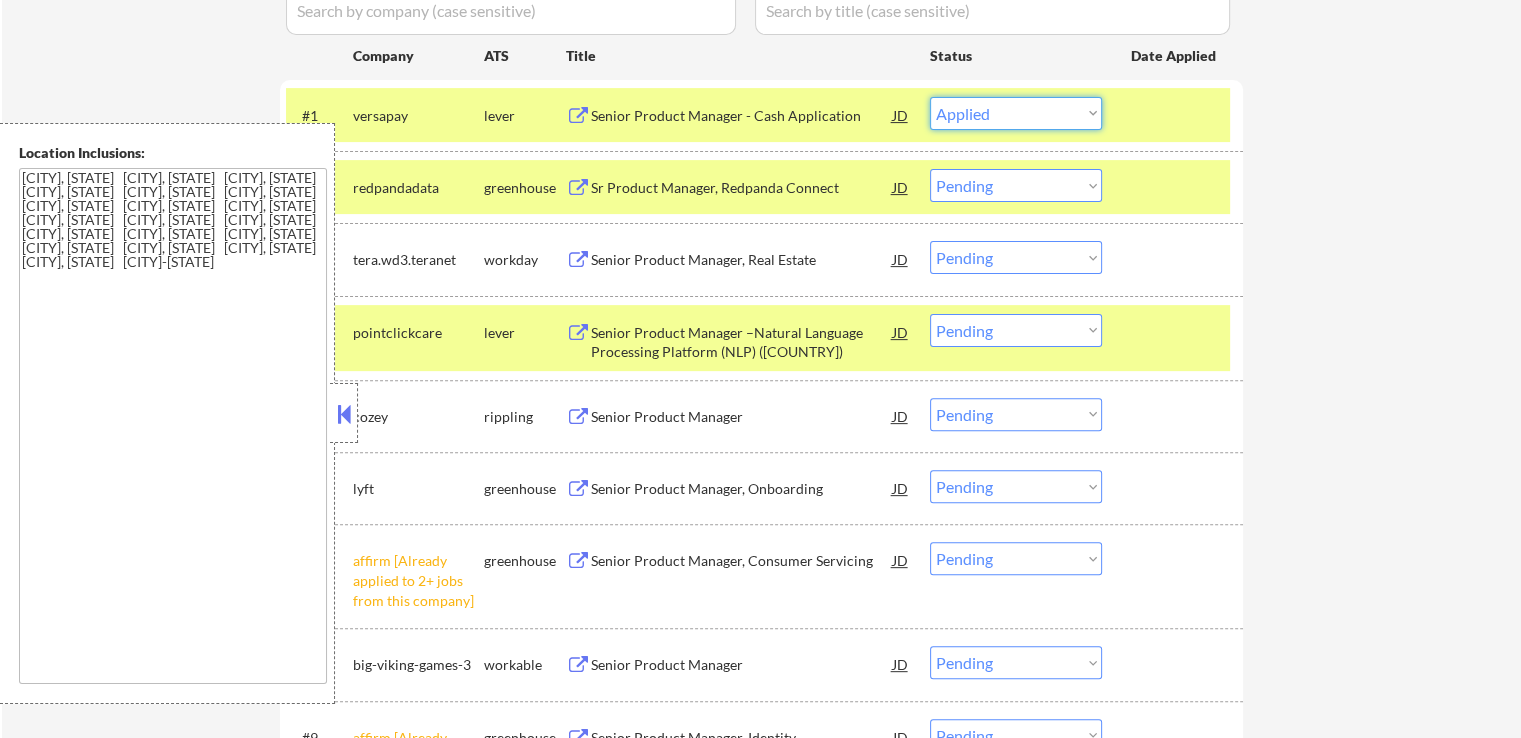 click on "Choose an option... Pending Applied Excluded (Questions) Excluded (Expired) Excluded (Location) Excluded (Bad Match) Excluded (Blocklist) Excluded (Salary) Excluded (Other)" at bounding box center [1016, 113] 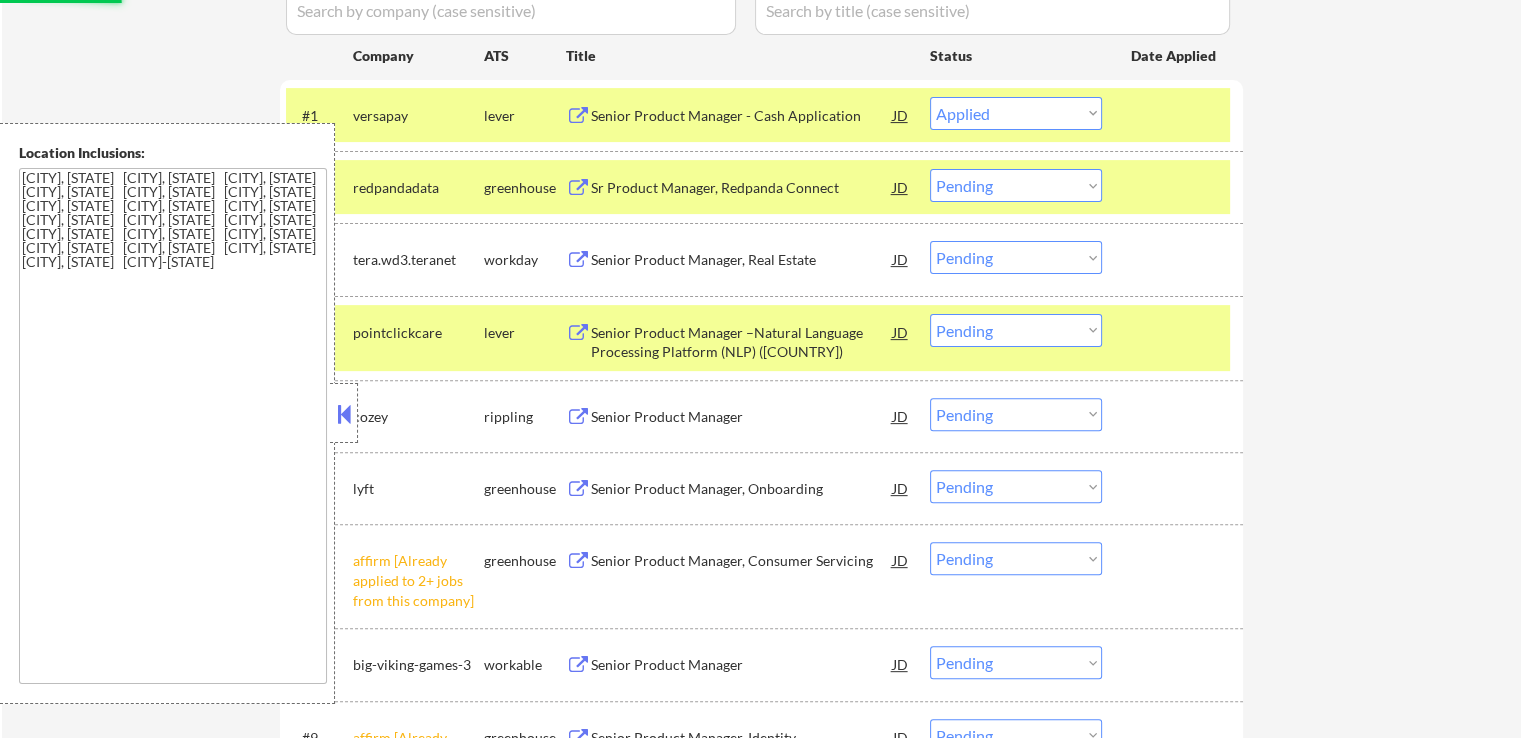 select on ""pending"" 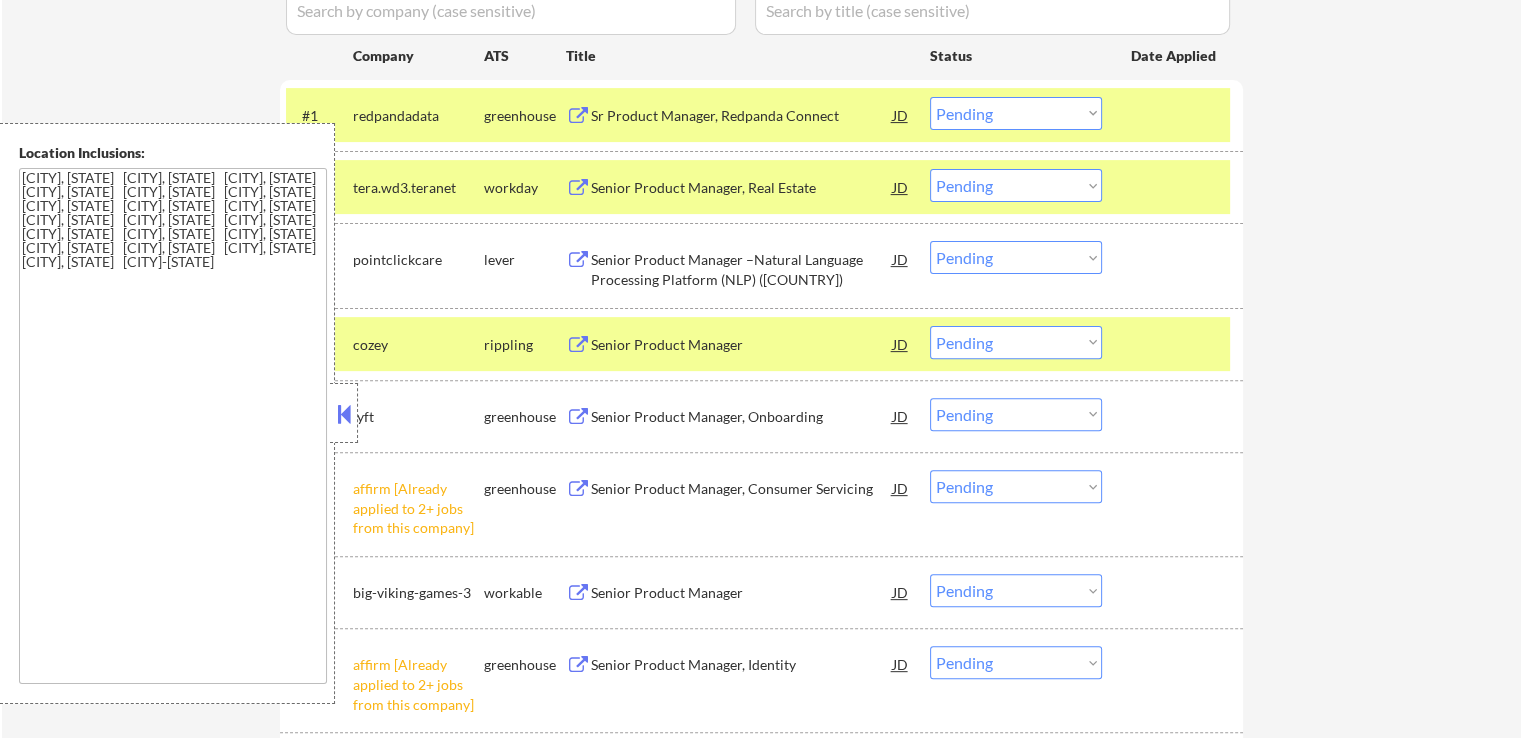 click on "Choose an option... Pending Applied Excluded (Questions) Excluded (Expired) Excluded (Location) Excluded (Bad Match) Excluded (Blocklist) Excluded (Salary) Excluded (Other)" at bounding box center (1016, 257) 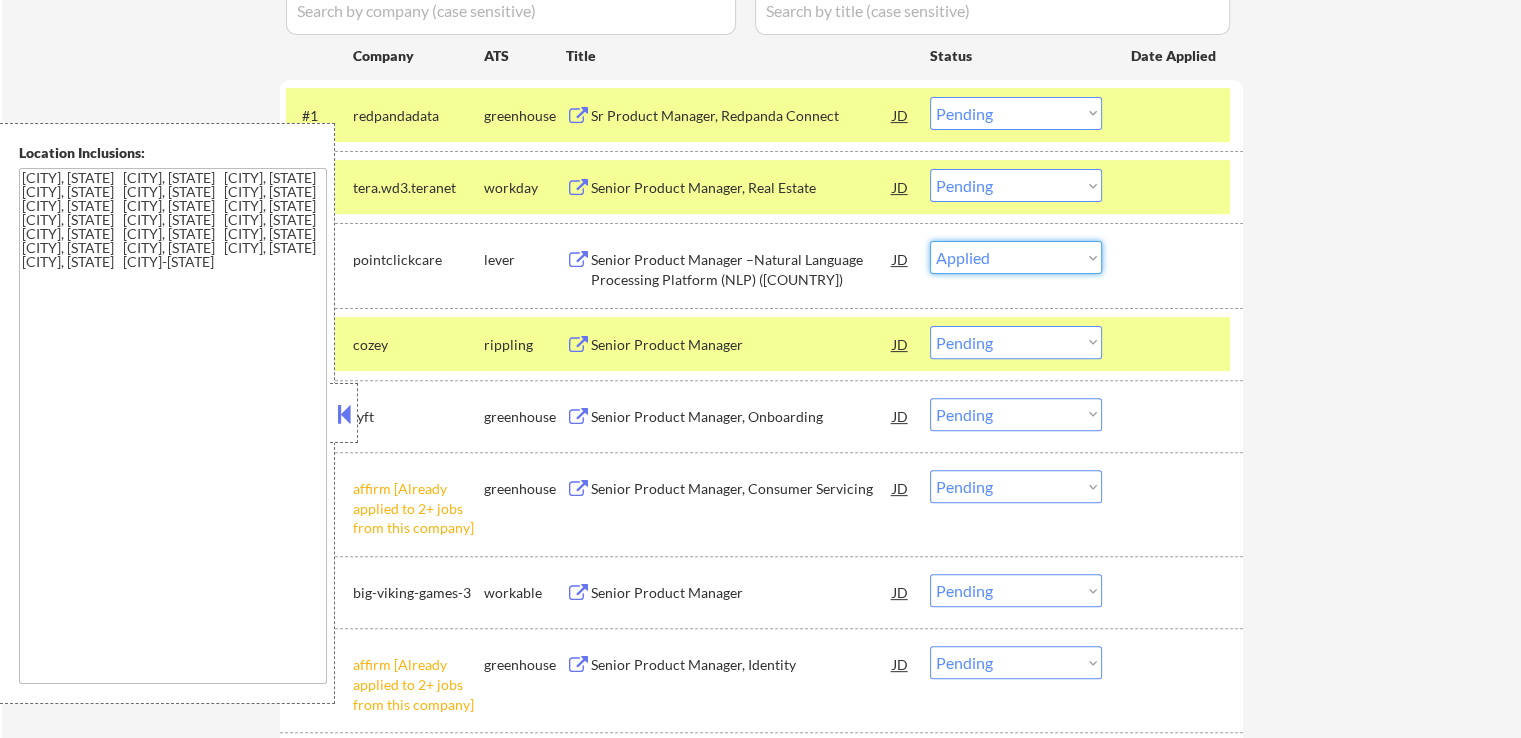 click on "Choose an option... Pending Applied Excluded (Questions) Excluded (Expired) Excluded (Location) Excluded (Bad Match) Excluded (Blocklist) Excluded (Salary) Excluded (Other)" at bounding box center (1016, 257) 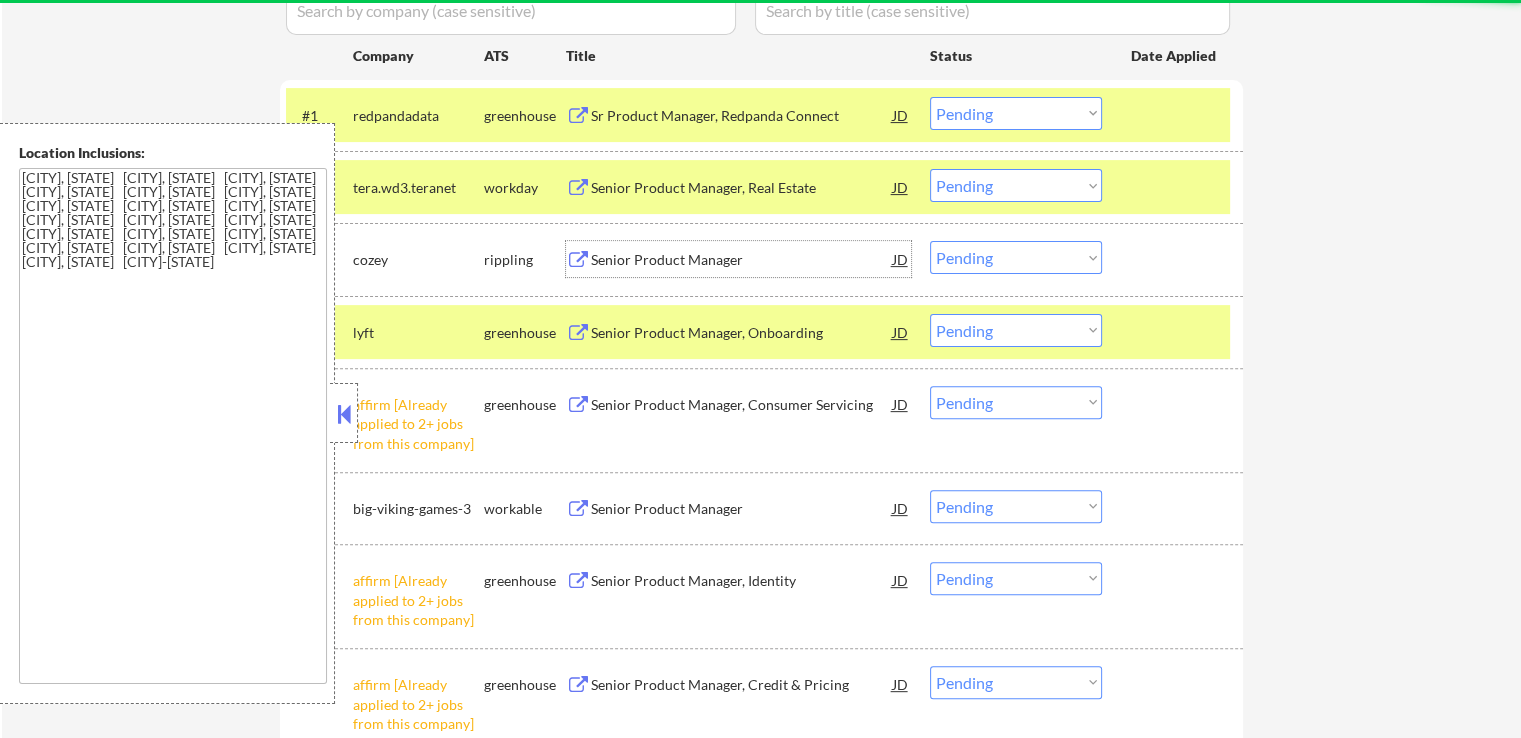 click on "Senior Product Manager" at bounding box center (742, 260) 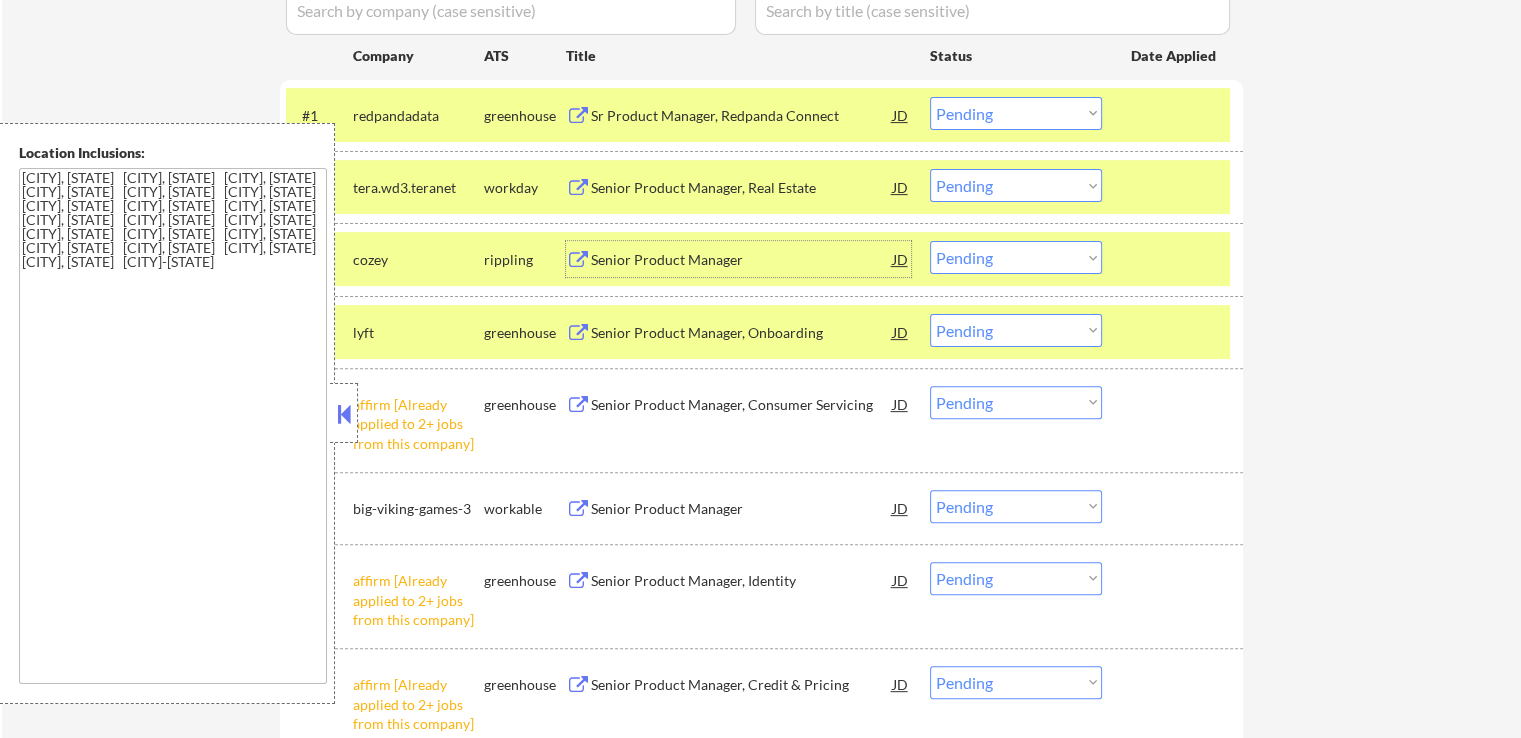 click on "Choose an option... Pending Applied Excluded (Questions) Excluded (Expired) Excluded (Location) Excluded (Bad Match) Excluded (Blocklist) Excluded (Salary) Excluded (Other)" at bounding box center [1016, 257] 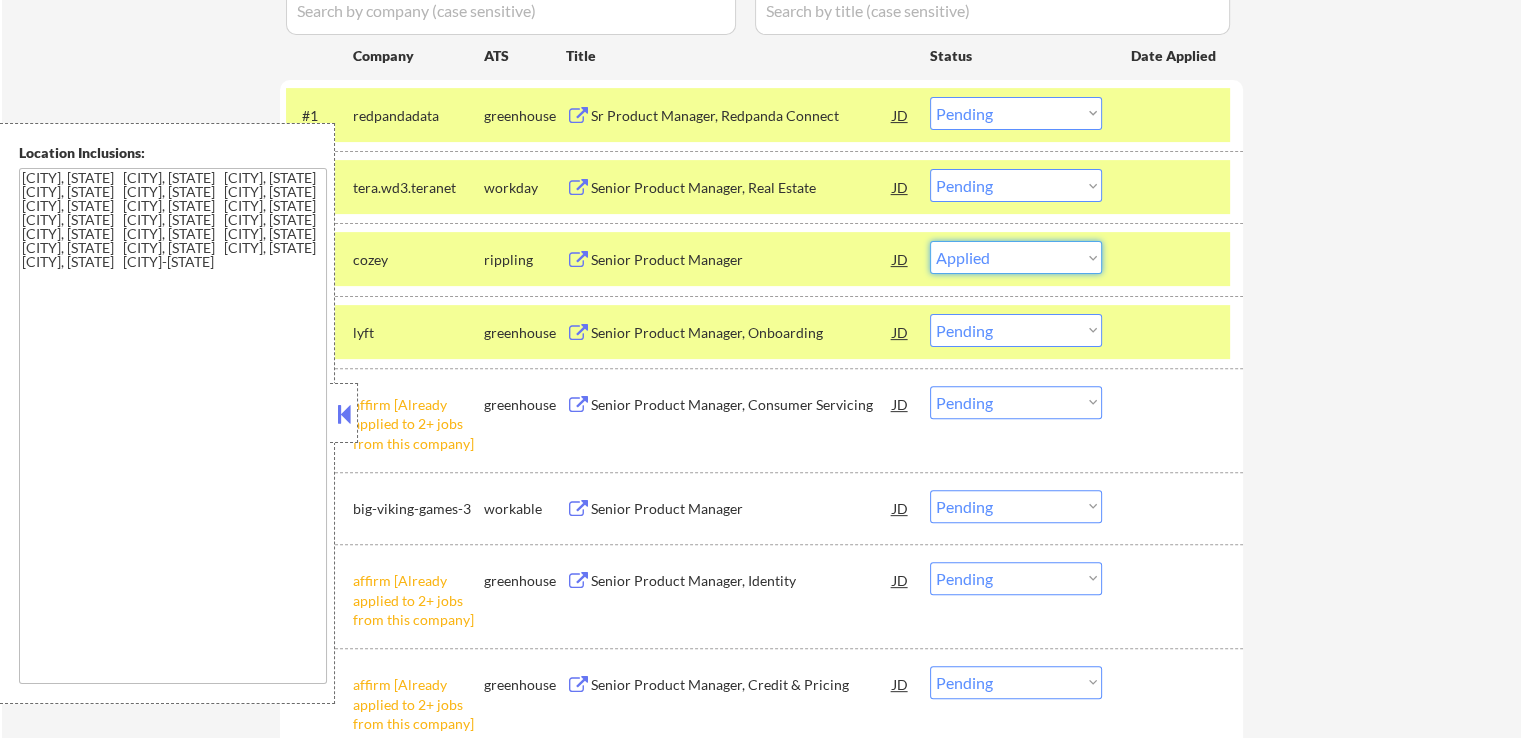 click on "Choose an option... Pending Applied Excluded (Questions) Excluded (Expired) Excluded (Location) Excluded (Bad Match) Excluded (Blocklist) Excluded (Salary) Excluded (Other)" at bounding box center [1016, 257] 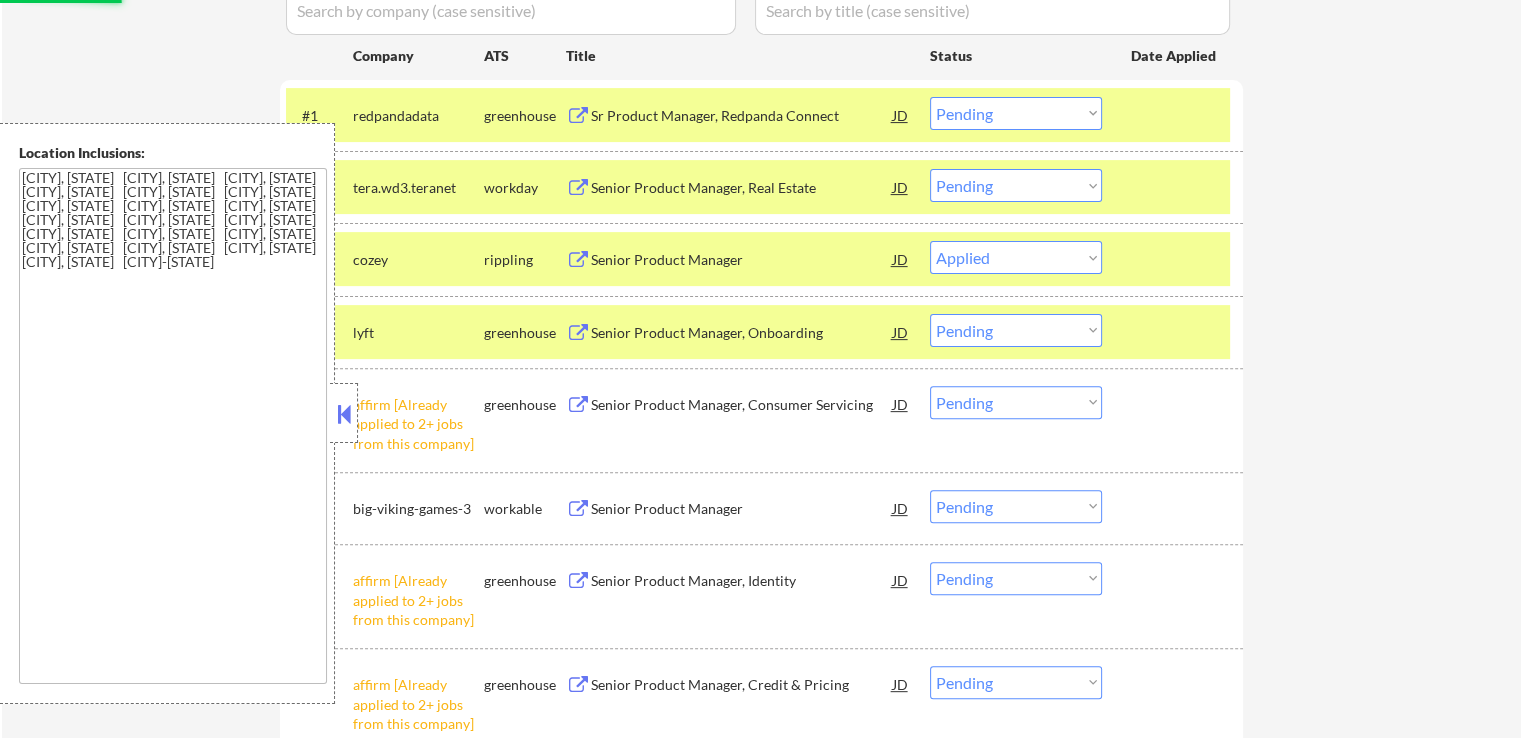 scroll, scrollTop: 900, scrollLeft: 0, axis: vertical 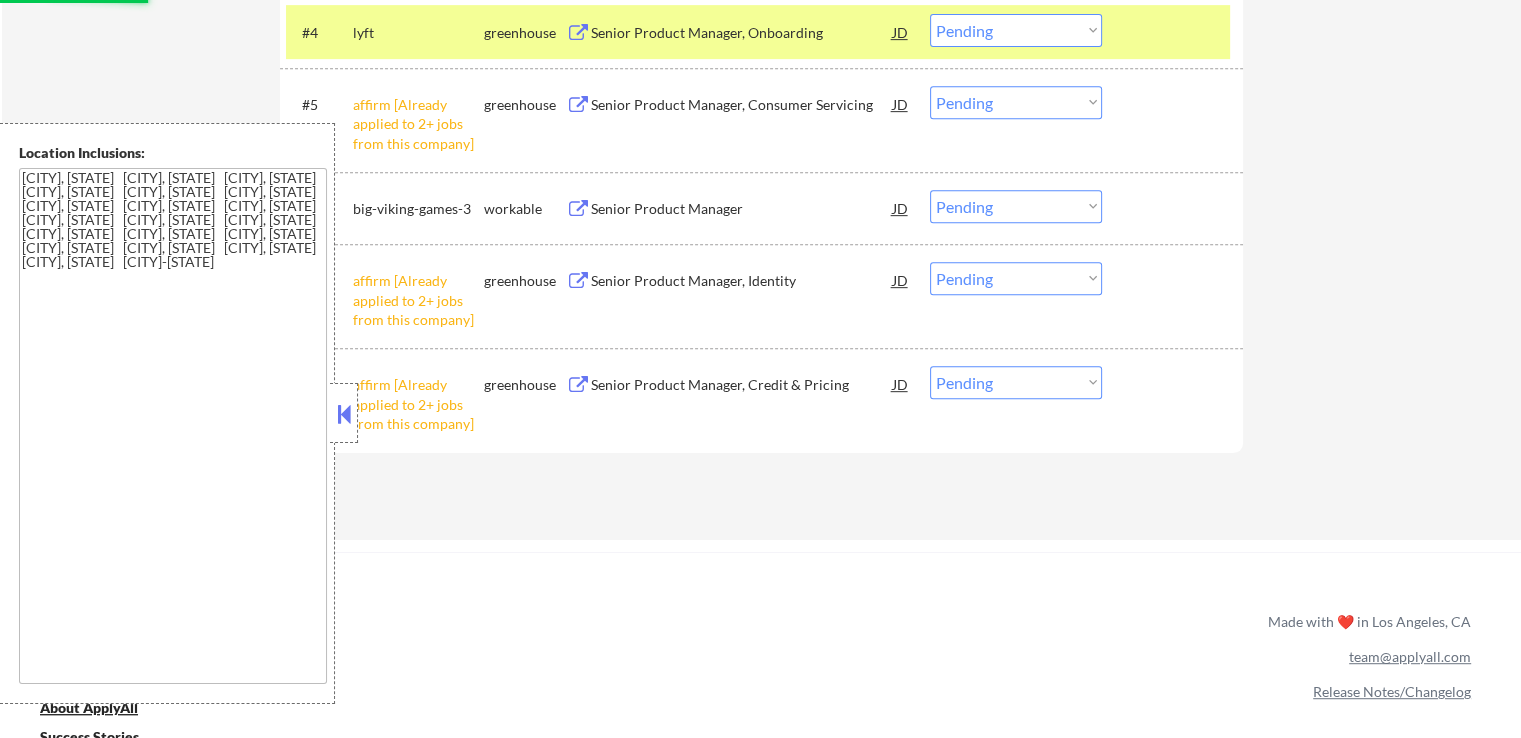 select on ""pending"" 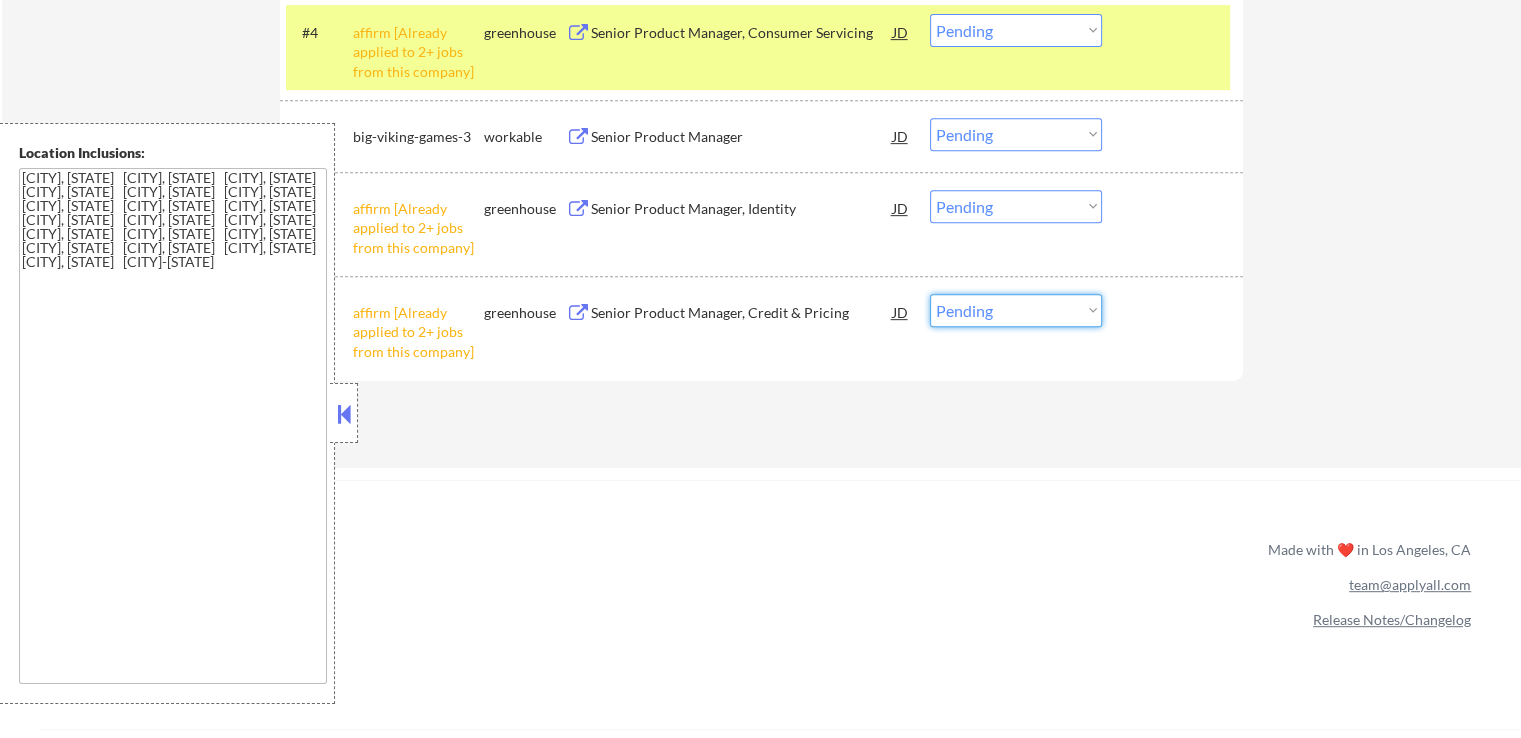 click on "Choose an option... Pending Applied Excluded (Questions) Excluded (Expired) Excluded (Location) Excluded (Bad Match) Excluded (Blocklist) Excluded (Salary) Excluded (Other)" at bounding box center [1016, 310] 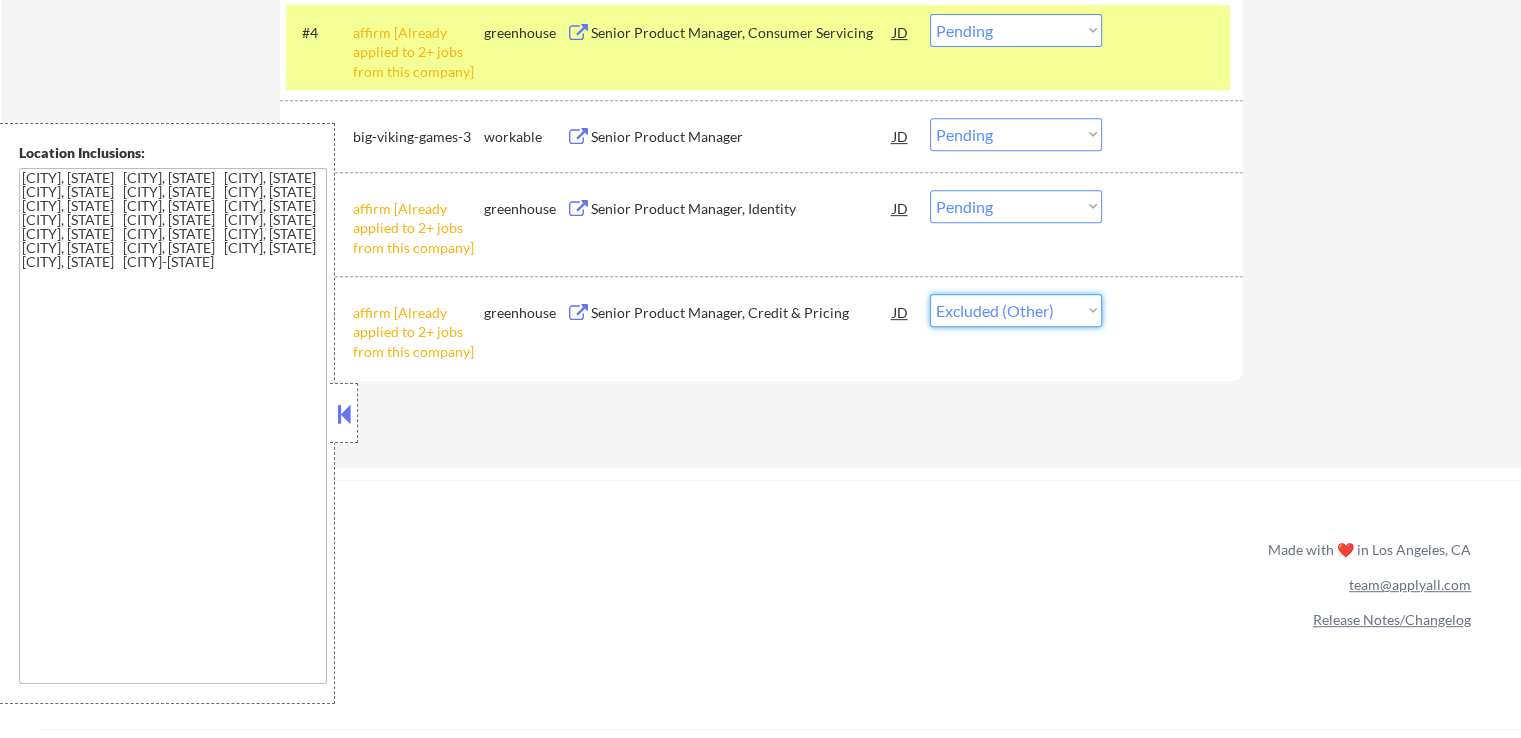 click on "Choose an option... Pending Applied Excluded (Questions) Excluded (Expired) Excluded (Location) Excluded (Bad Match) Excluded (Blocklist) Excluded (Salary) Excluded (Other)" at bounding box center (1016, 310) 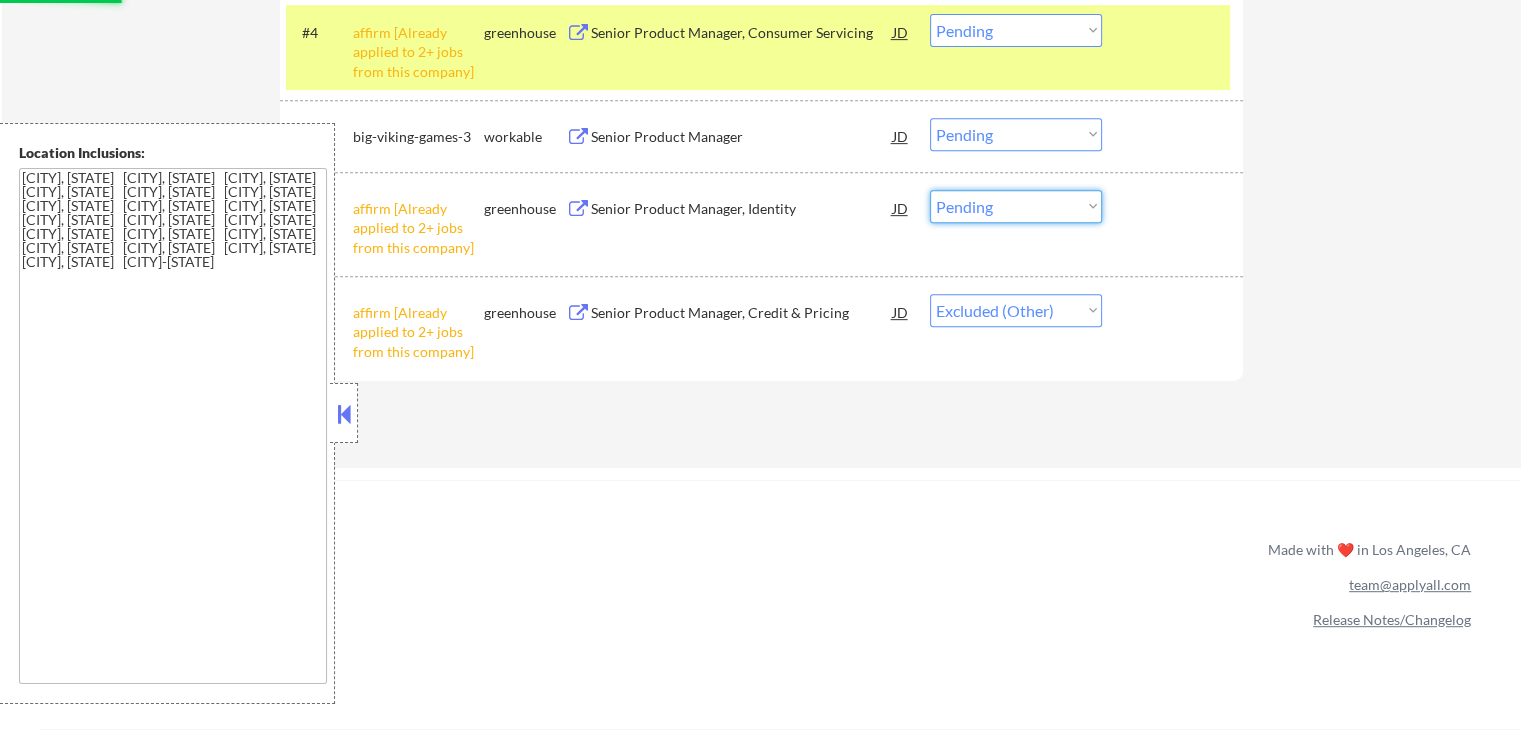 click on "Choose an option... Pending Applied Excluded (Questions) Excluded (Expired) Excluded (Location) Excluded (Bad Match) Excluded (Blocklist) Excluded (Salary) Excluded (Other)" at bounding box center [1016, 206] 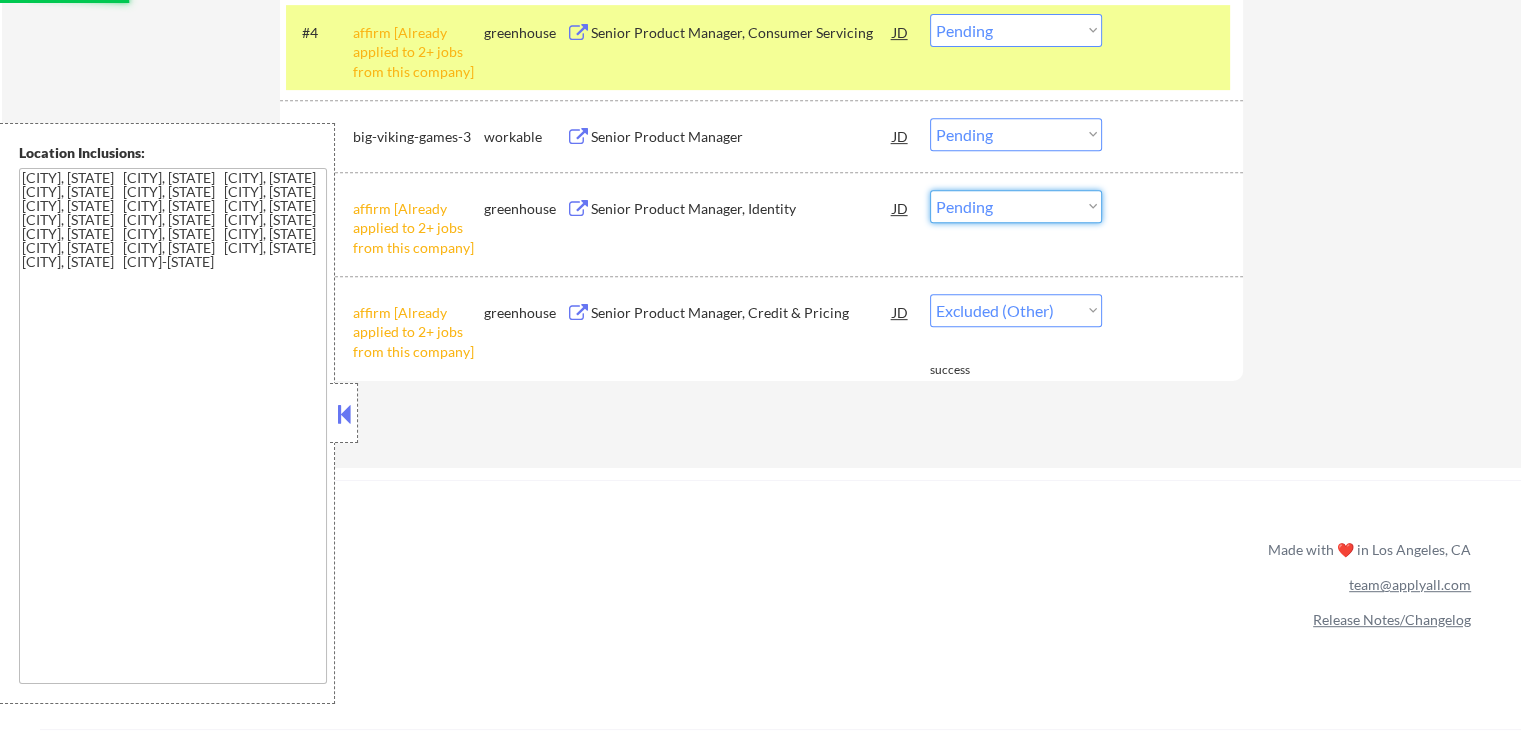 select on ""excluded__other_"" 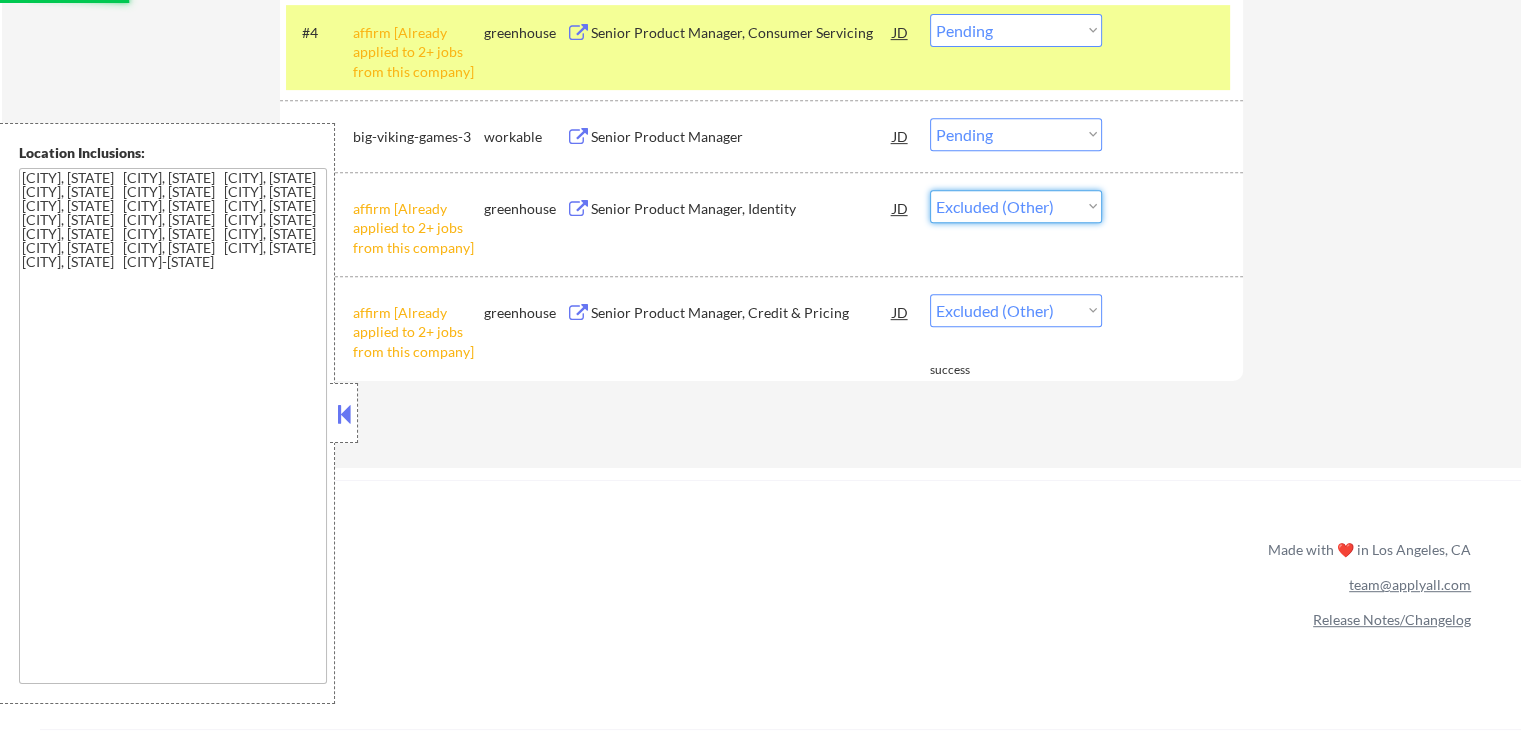 click on "Choose an option... Pending Applied Excluded (Questions) Excluded (Expired) Excluded (Location) Excluded (Bad Match) Excluded (Blocklist) Excluded (Salary) Excluded (Other)" at bounding box center (1016, 206) 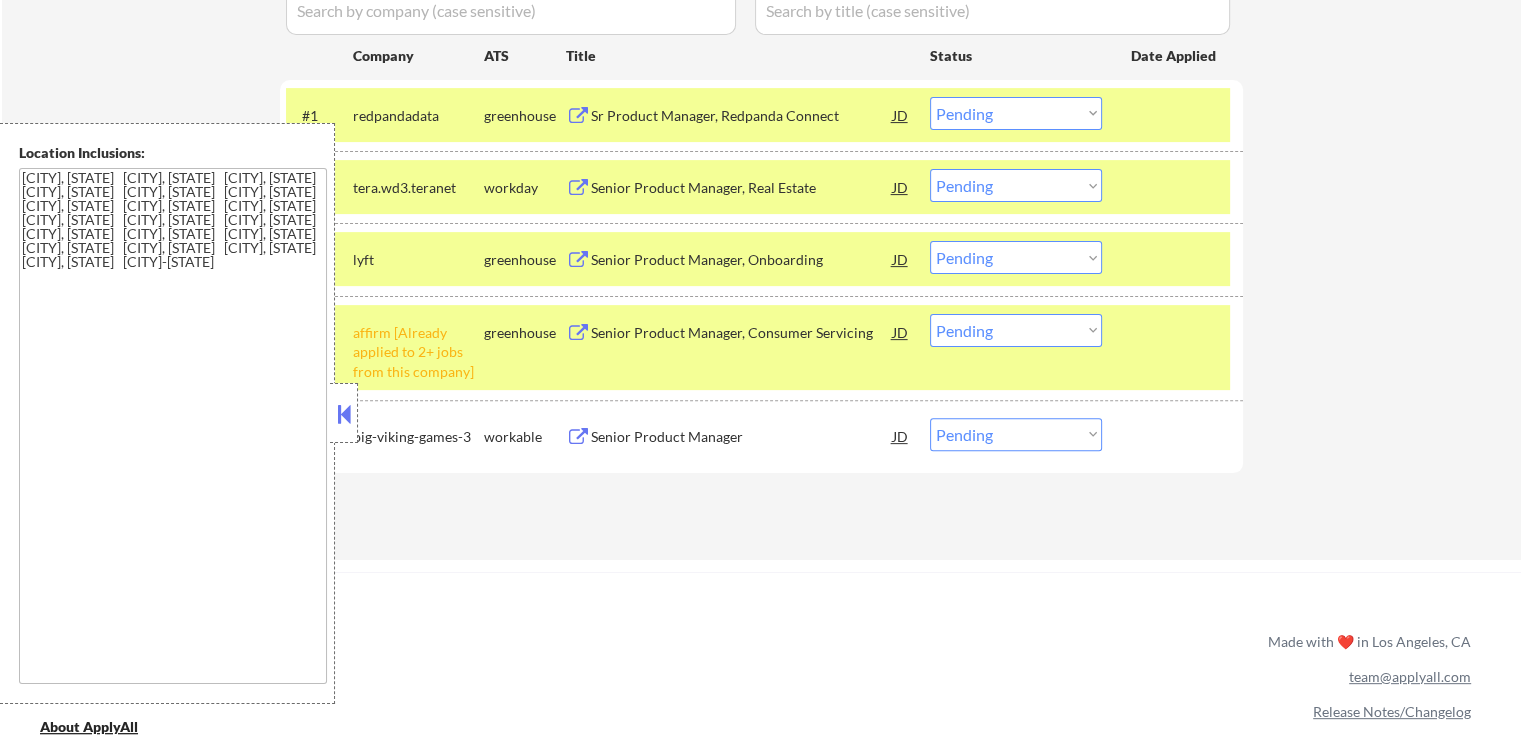 scroll, scrollTop: 800, scrollLeft: 0, axis: vertical 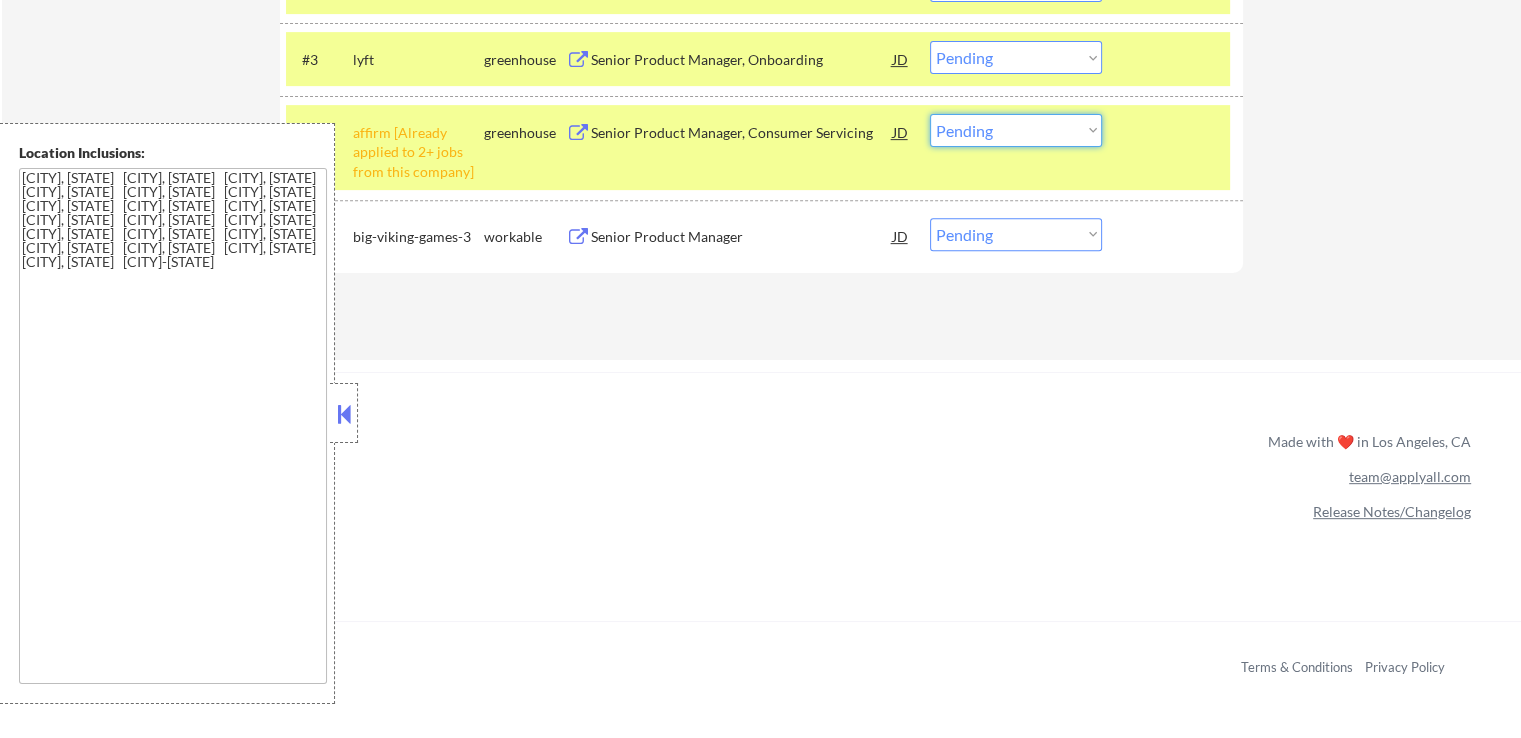 click on "Choose an option... Pending Applied Excluded (Questions) Excluded (Expired) Excluded (Location) Excluded (Bad Match) Excluded (Blocklist) Excluded (Salary) Excluded (Other)" at bounding box center (1016, 130) 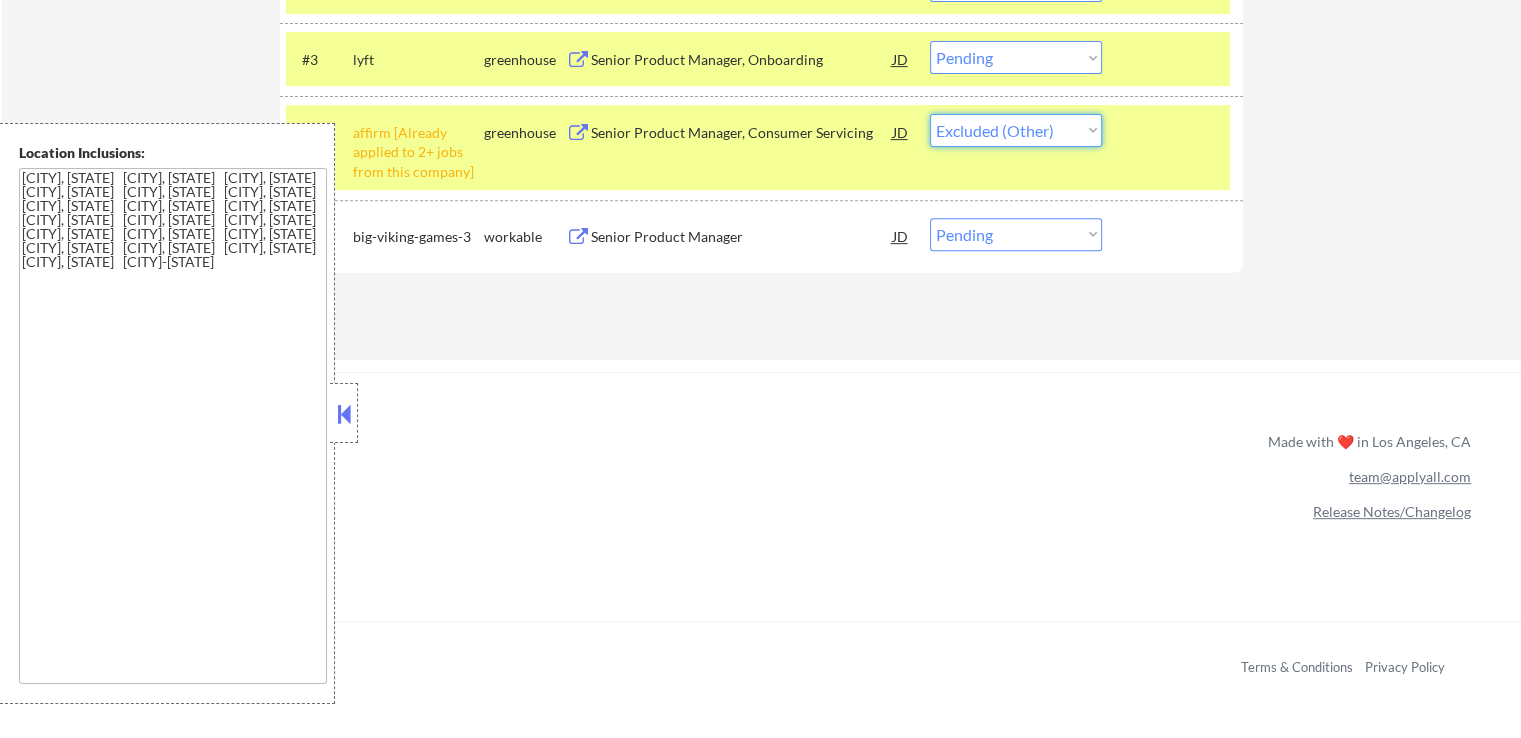click on "Choose an option... Pending Applied Excluded (Questions) Excluded (Expired) Excluded (Location) Excluded (Bad Match) Excluded (Blocklist) Excluded (Salary) Excluded (Other)" at bounding box center [1016, 130] 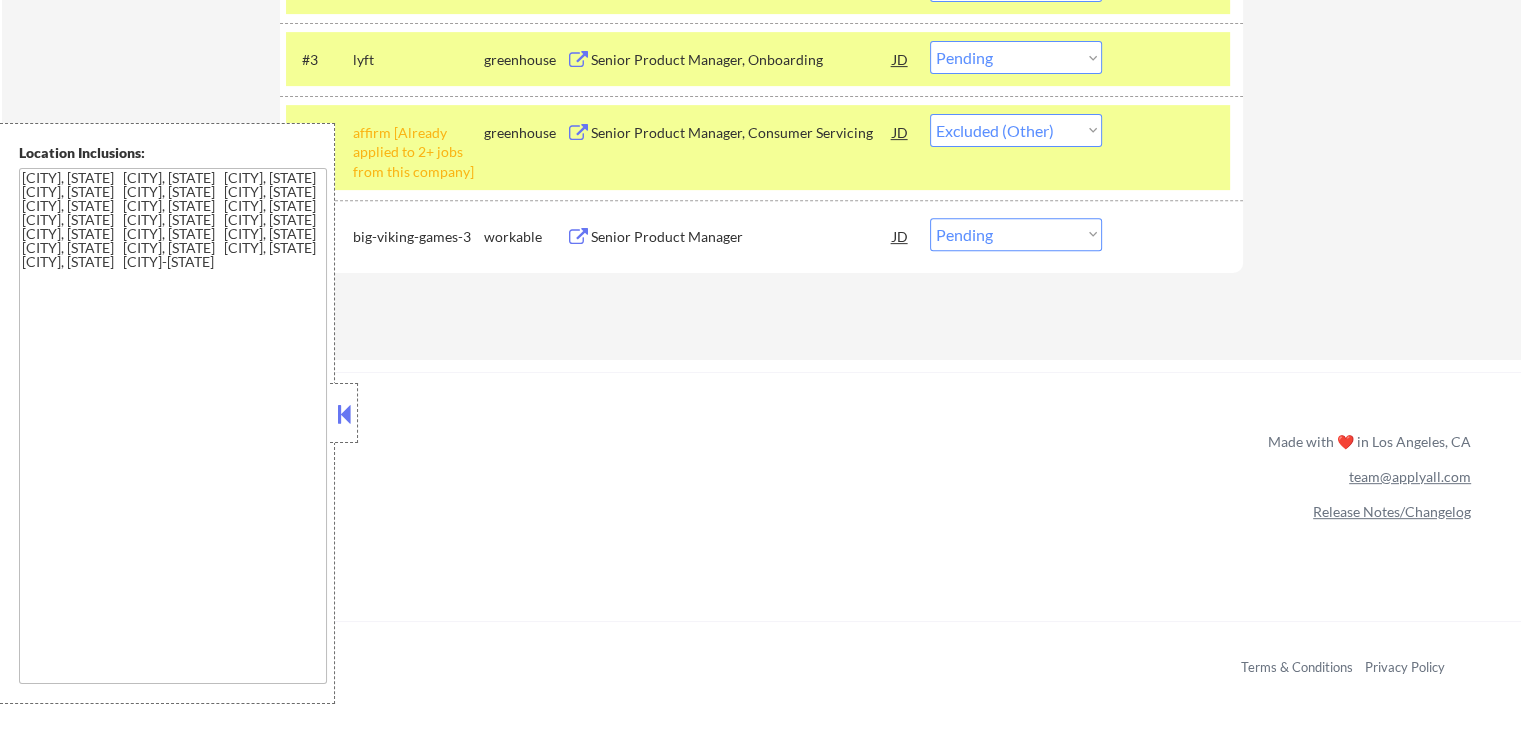 click on "ApplyAll Refer & earn free applications 👯‍♀️ Buy ApplyAll as a gift 🎁 About ApplyAll Success Stories Made with ❤️ in Los Angeles, [STATE] [EMAIL] Release Notes/Changelog Copyright © 2025 Apply All Inc Terms & Conditions      Privacy Policy" at bounding box center (760, 527) 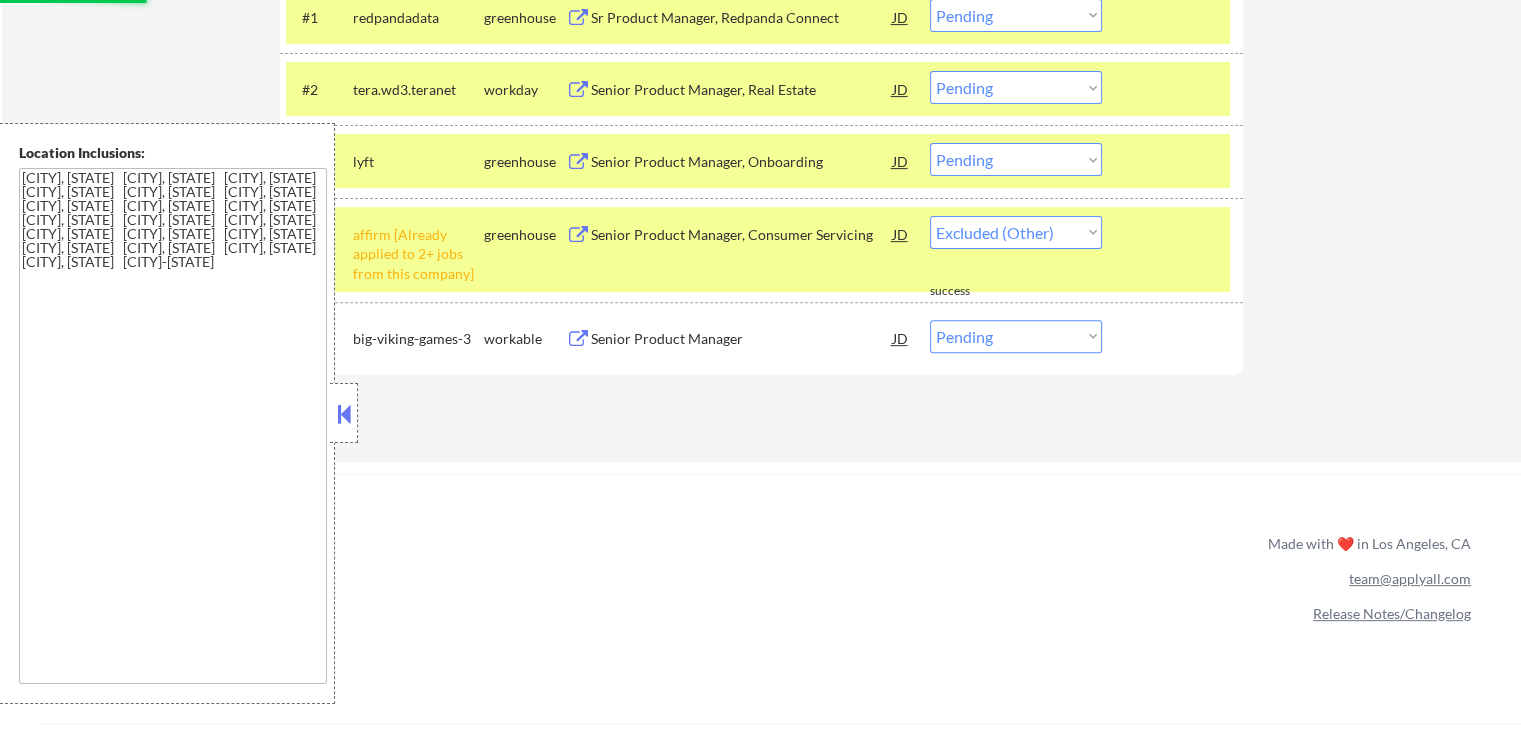 scroll, scrollTop: 700, scrollLeft: 0, axis: vertical 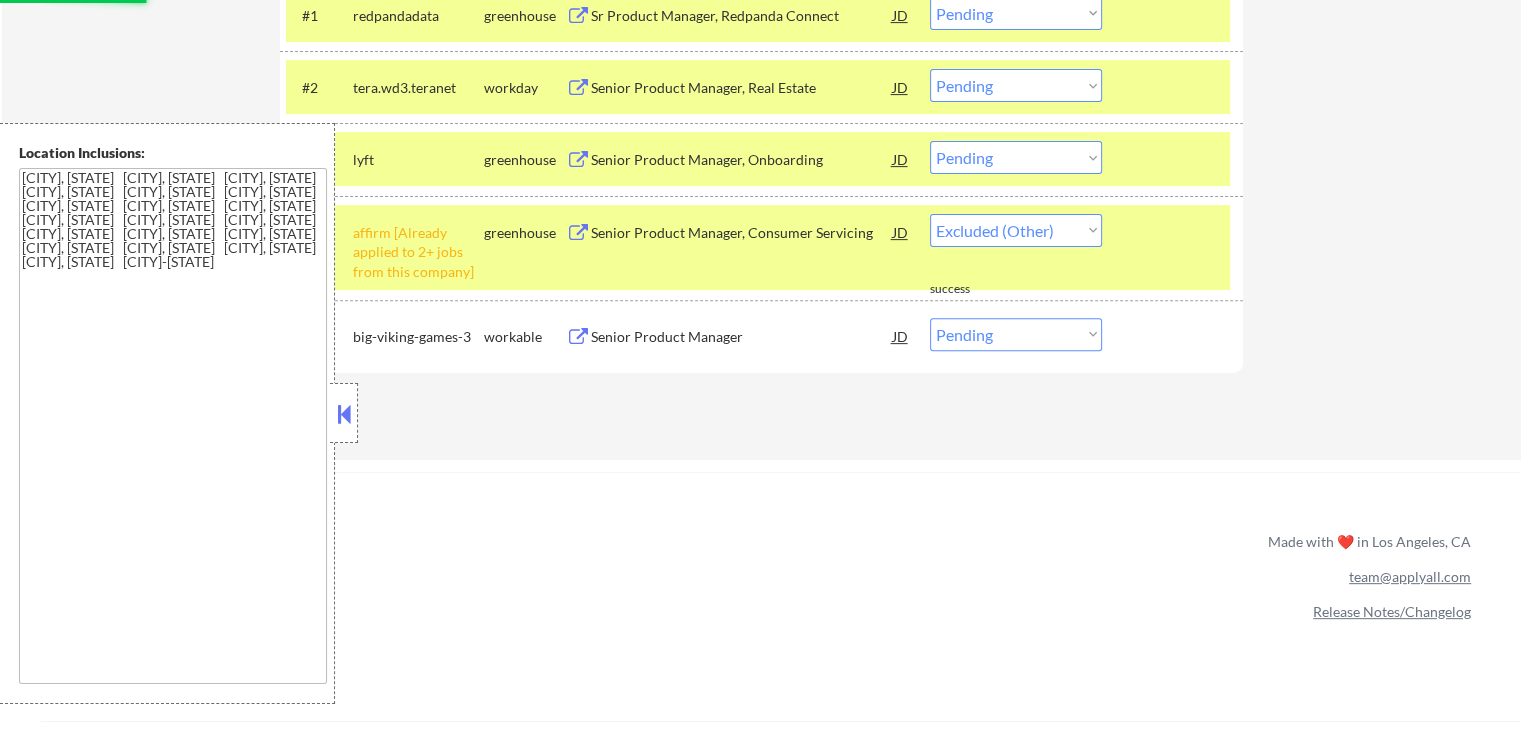 select on ""pending"" 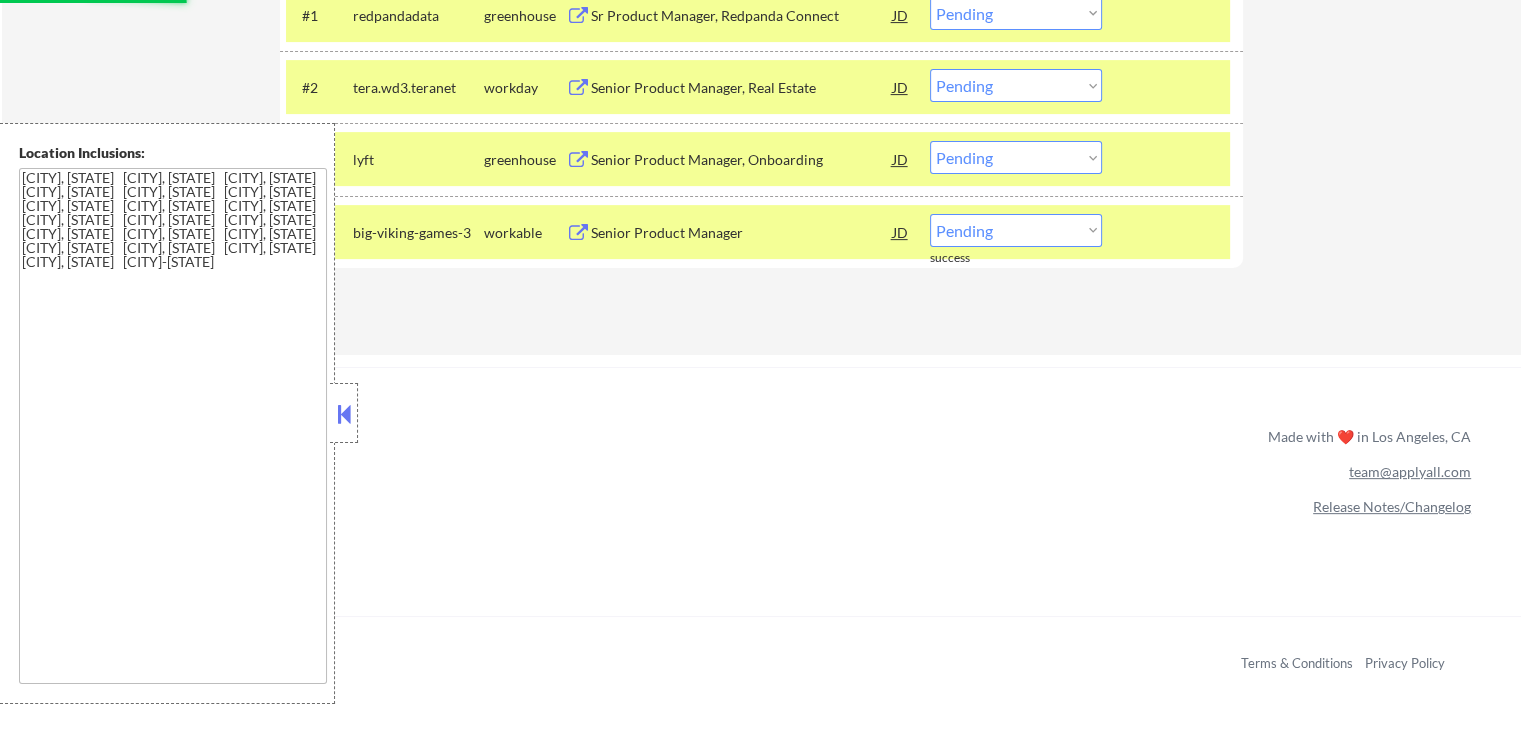 click on "Senior Product Manager" at bounding box center (742, 233) 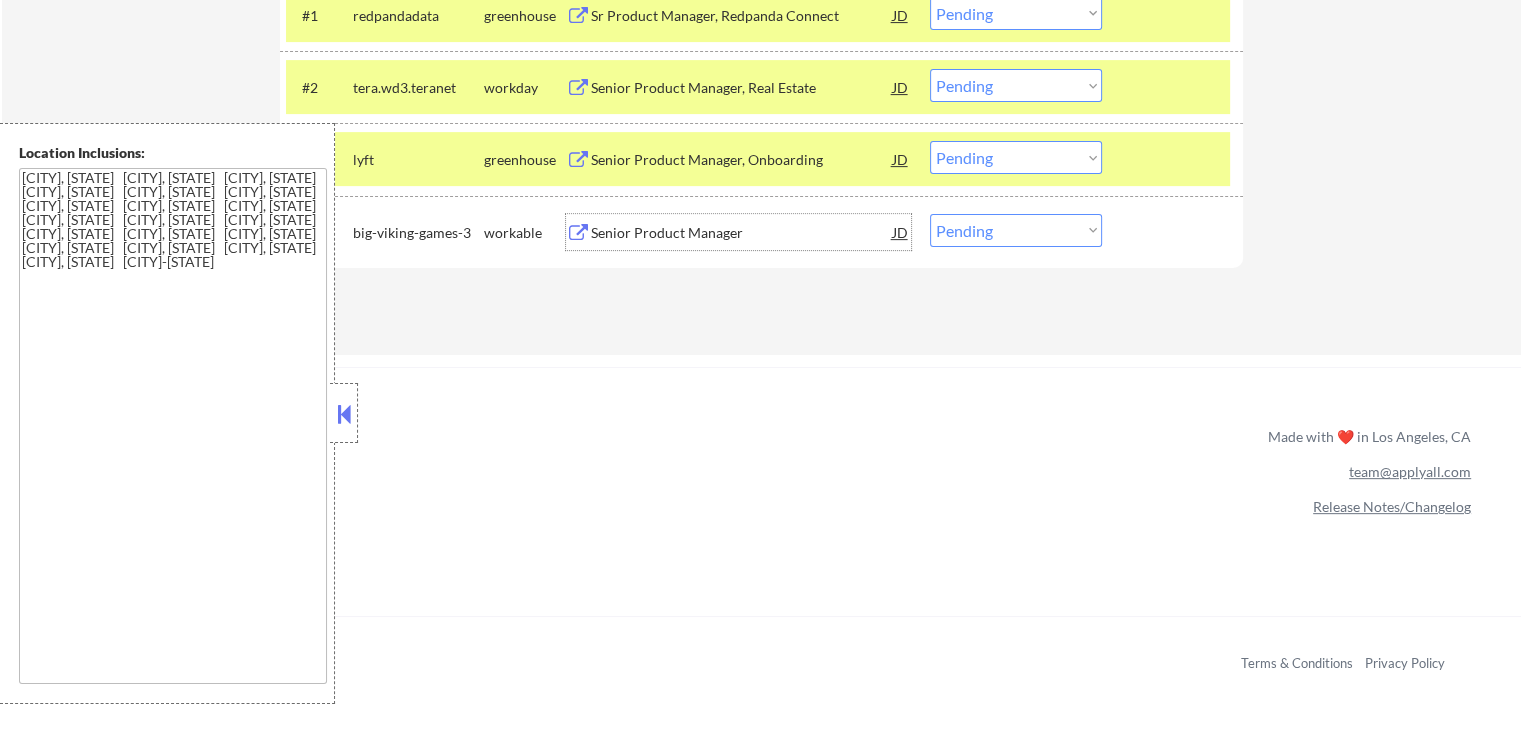 click on "Senior Product Manager, Onboarding" at bounding box center [742, 160] 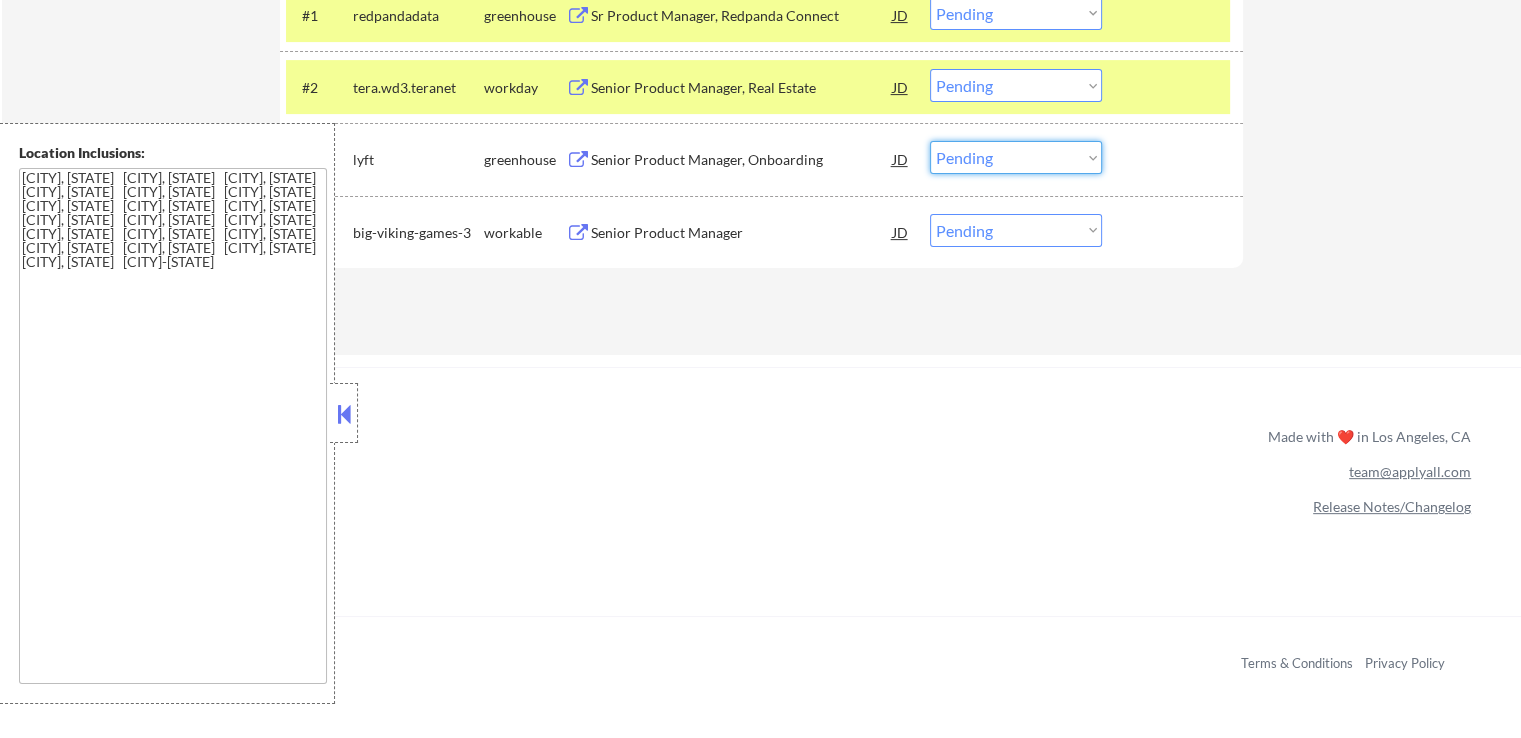 drag, startPoint x: 988, startPoint y: 155, endPoint x: 989, endPoint y: 169, distance: 14.035668 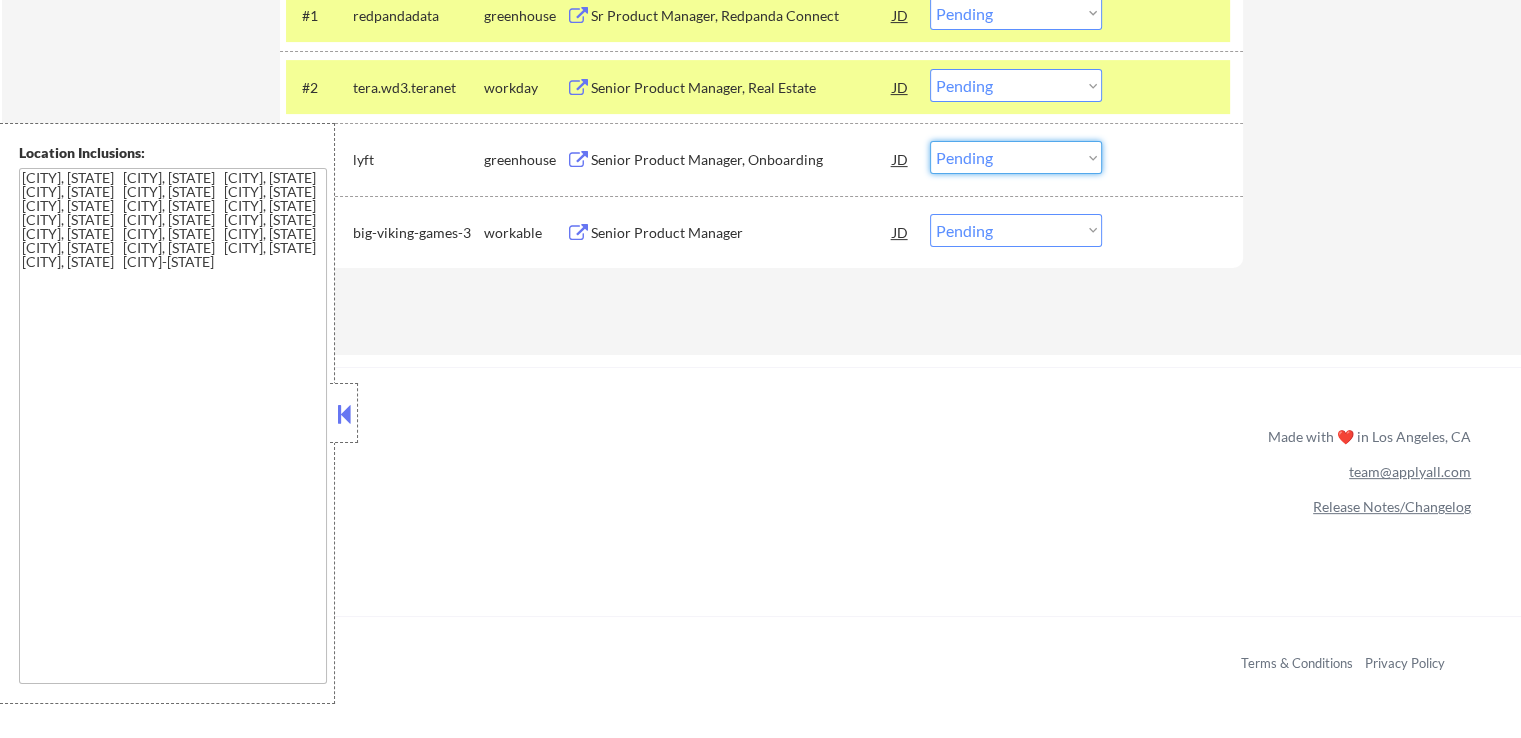 click on "Choose an option... Pending Applied Excluded (Questions) Excluded (Expired) Excluded (Location) Excluded (Bad Match) Excluded (Blocklist) Excluded (Salary) Excluded (Other)" at bounding box center (1016, 157) 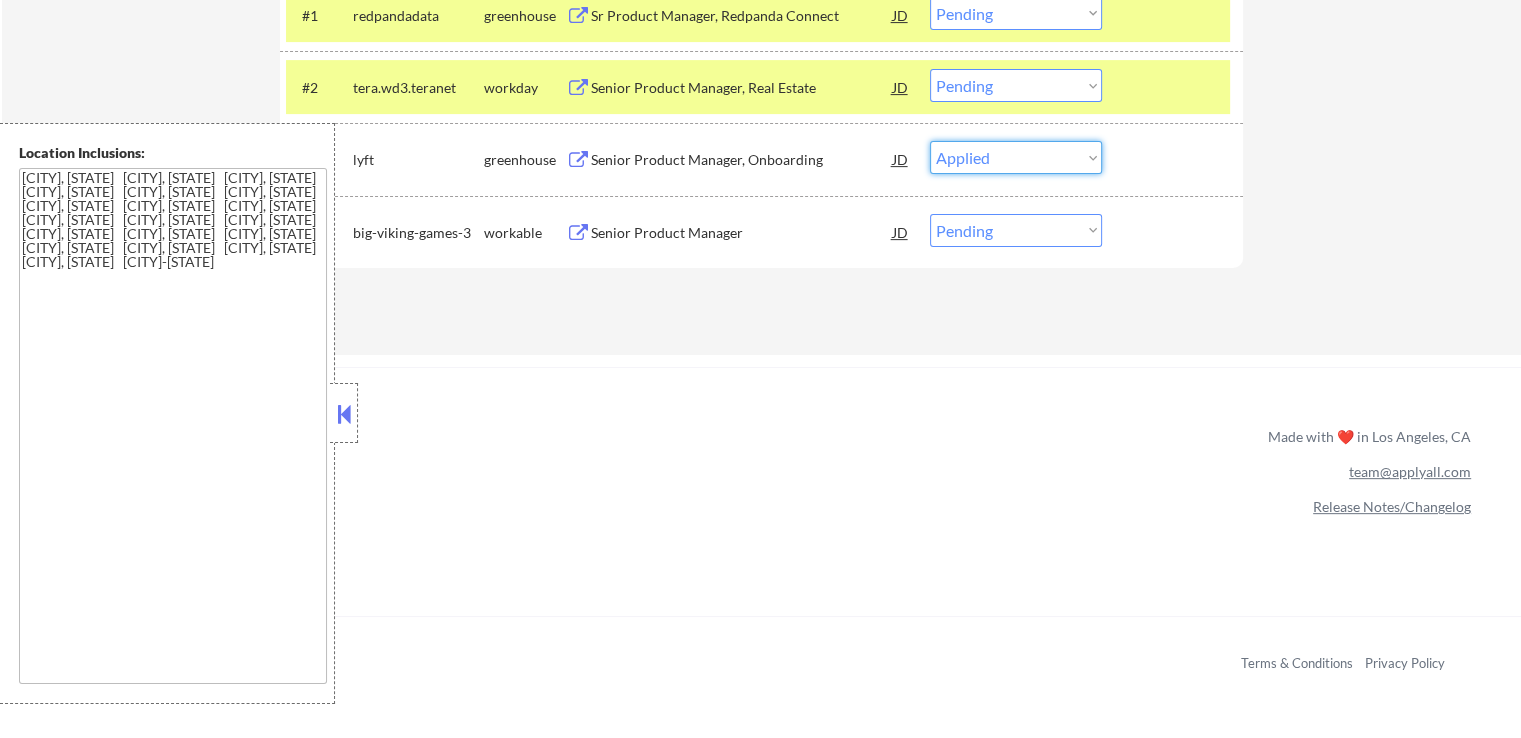 click on "Choose an option... Pending Applied Excluded (Questions) Excluded (Expired) Excluded (Location) Excluded (Bad Match) Excluded (Blocklist) Excluded (Salary) Excluded (Other)" at bounding box center (1016, 157) 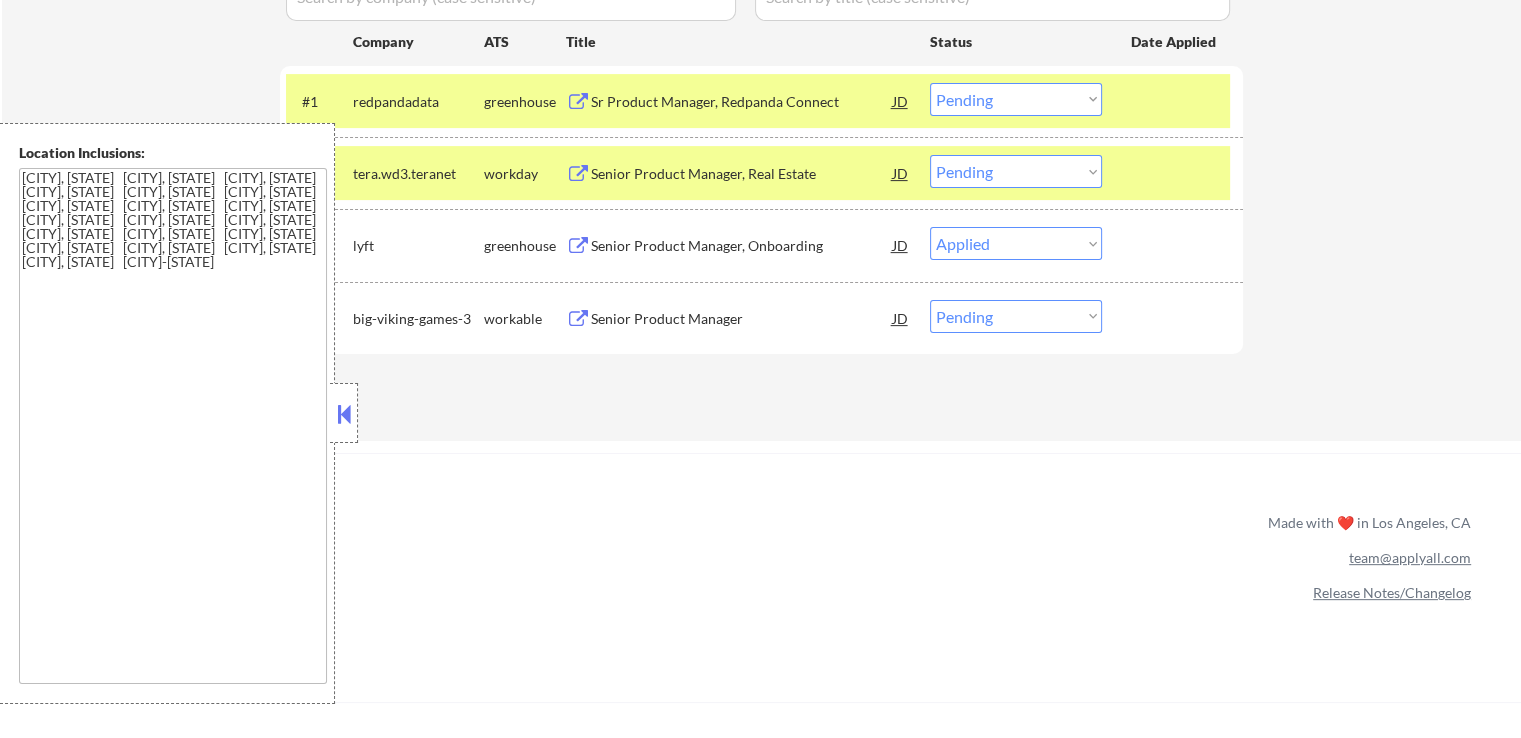 scroll, scrollTop: 500, scrollLeft: 0, axis: vertical 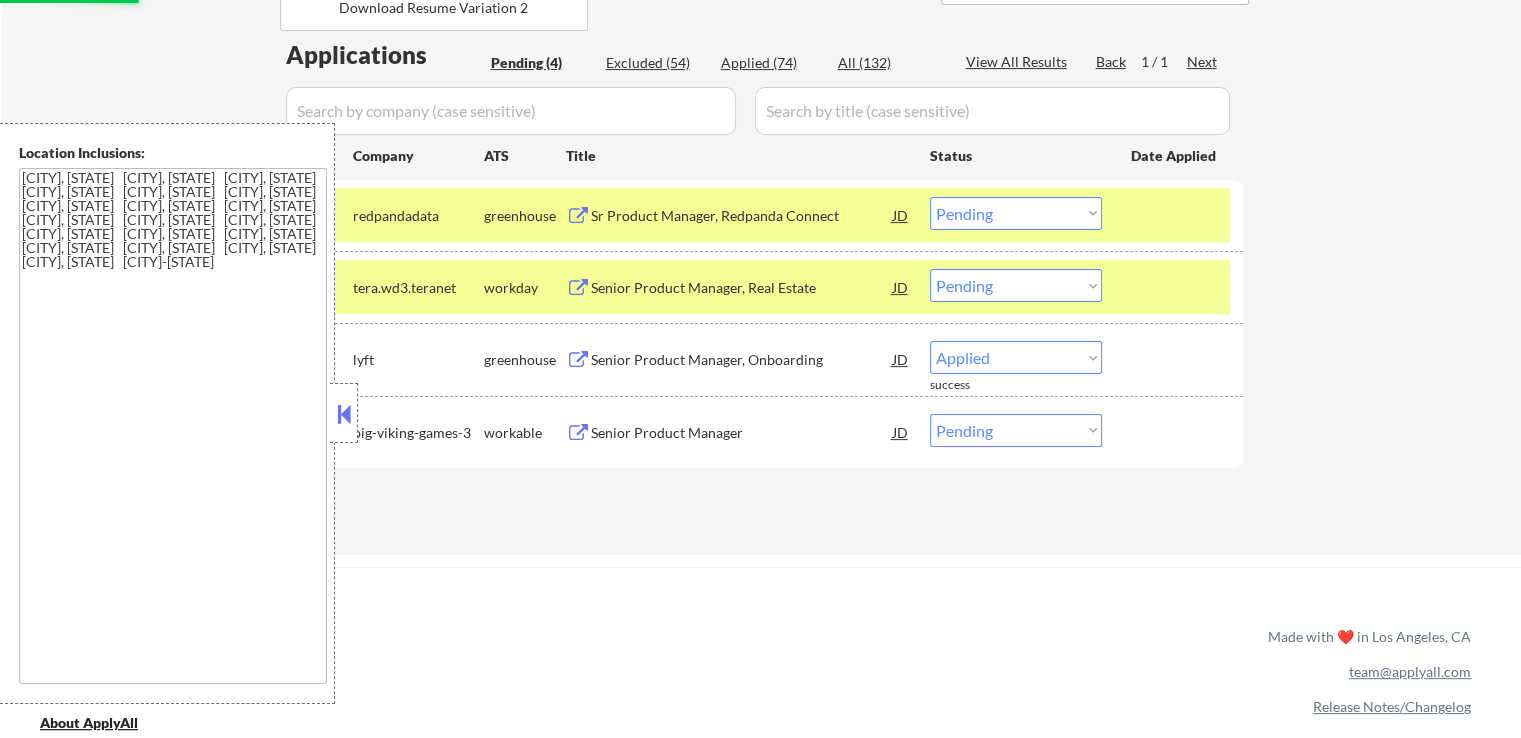 select on ""pending"" 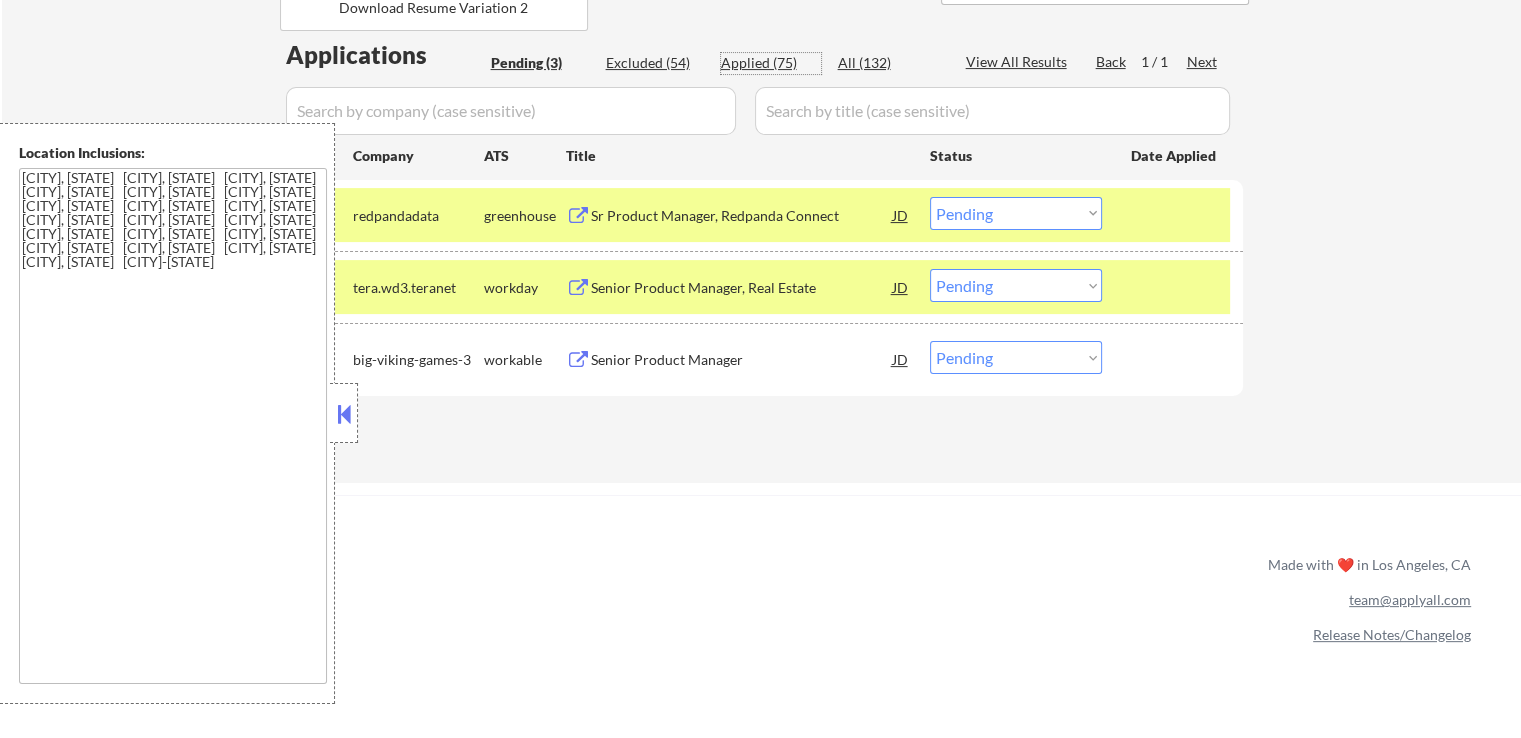 click on "Applied (75)" at bounding box center [771, 63] 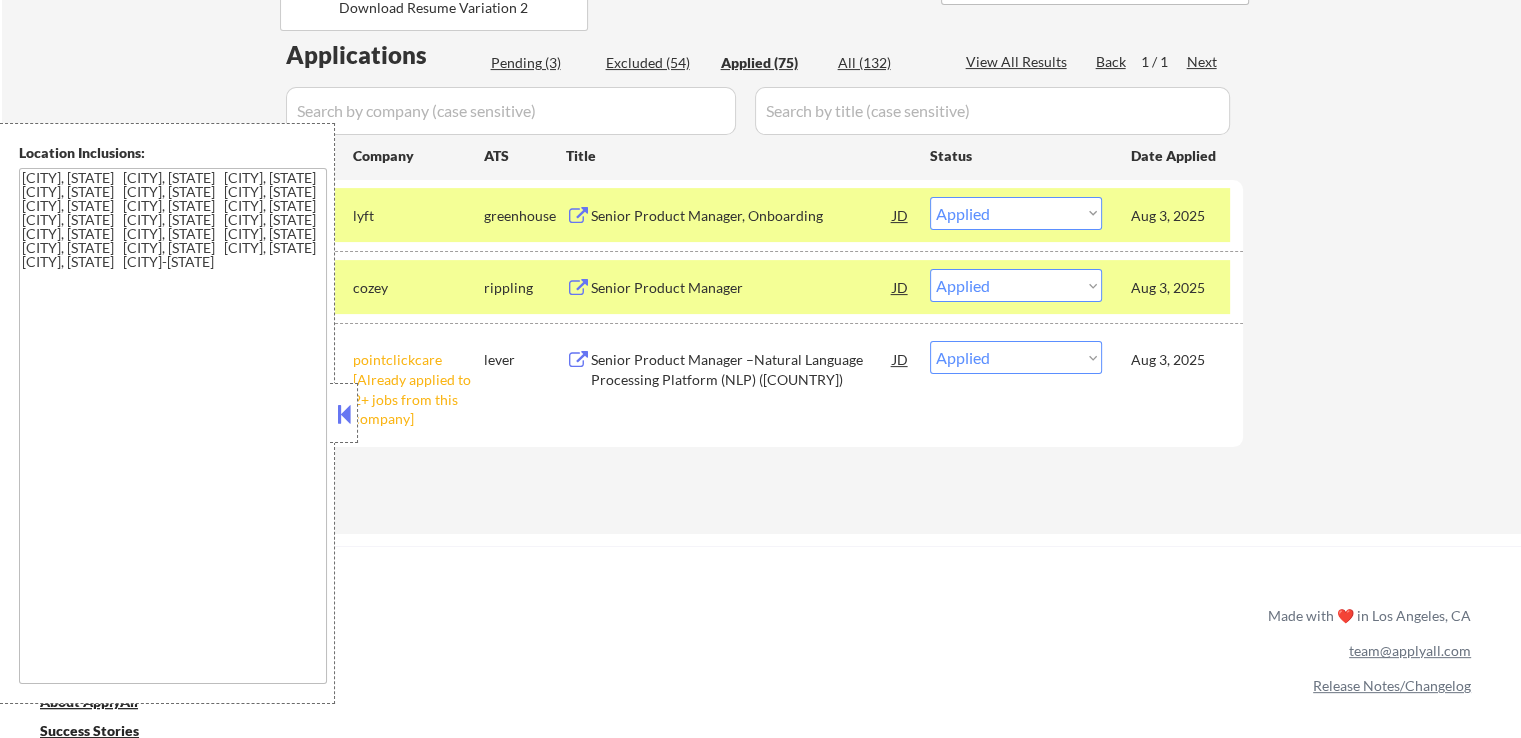 select on ""applied"" 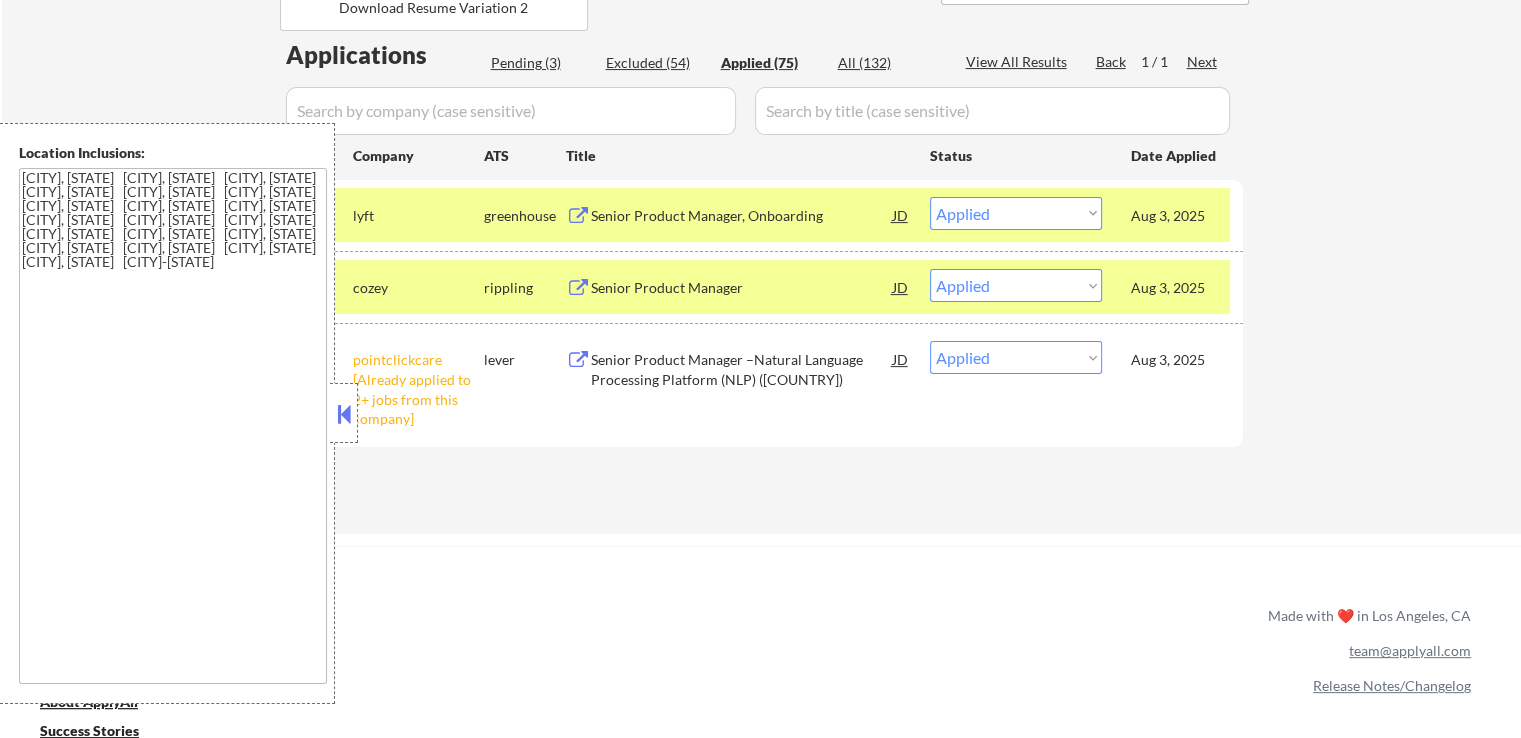 select on ""applied"" 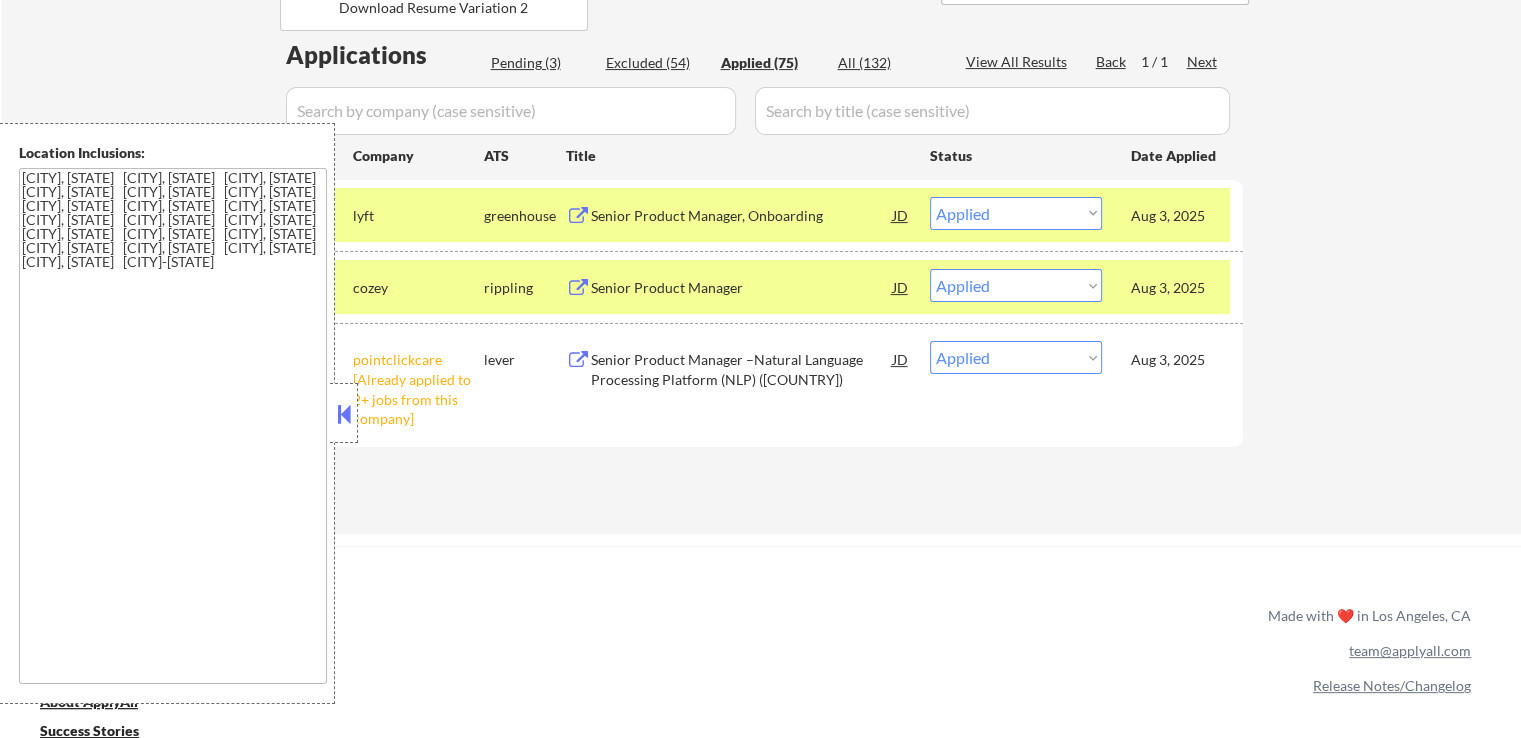 select on ""applied"" 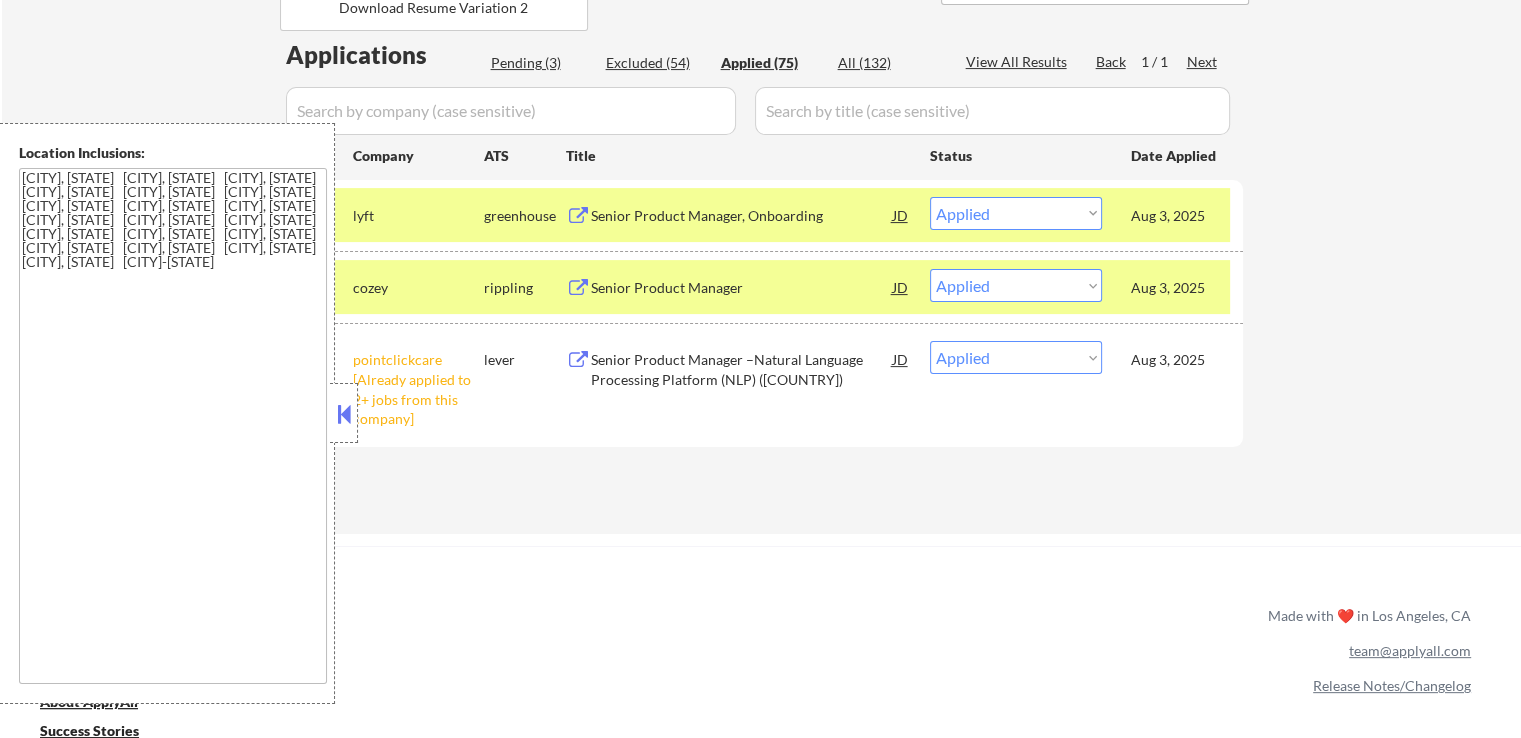 select on ""applied"" 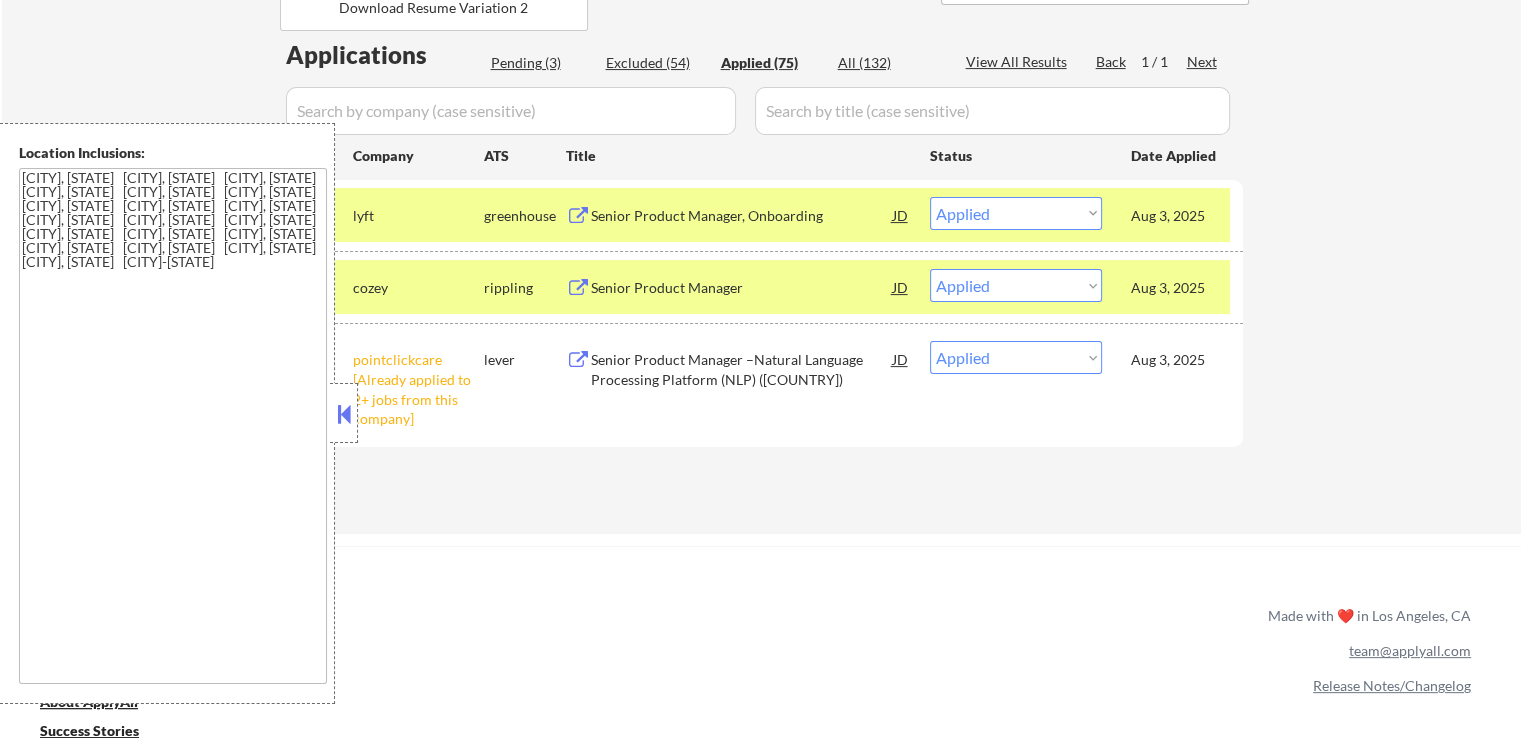select on ""applied"" 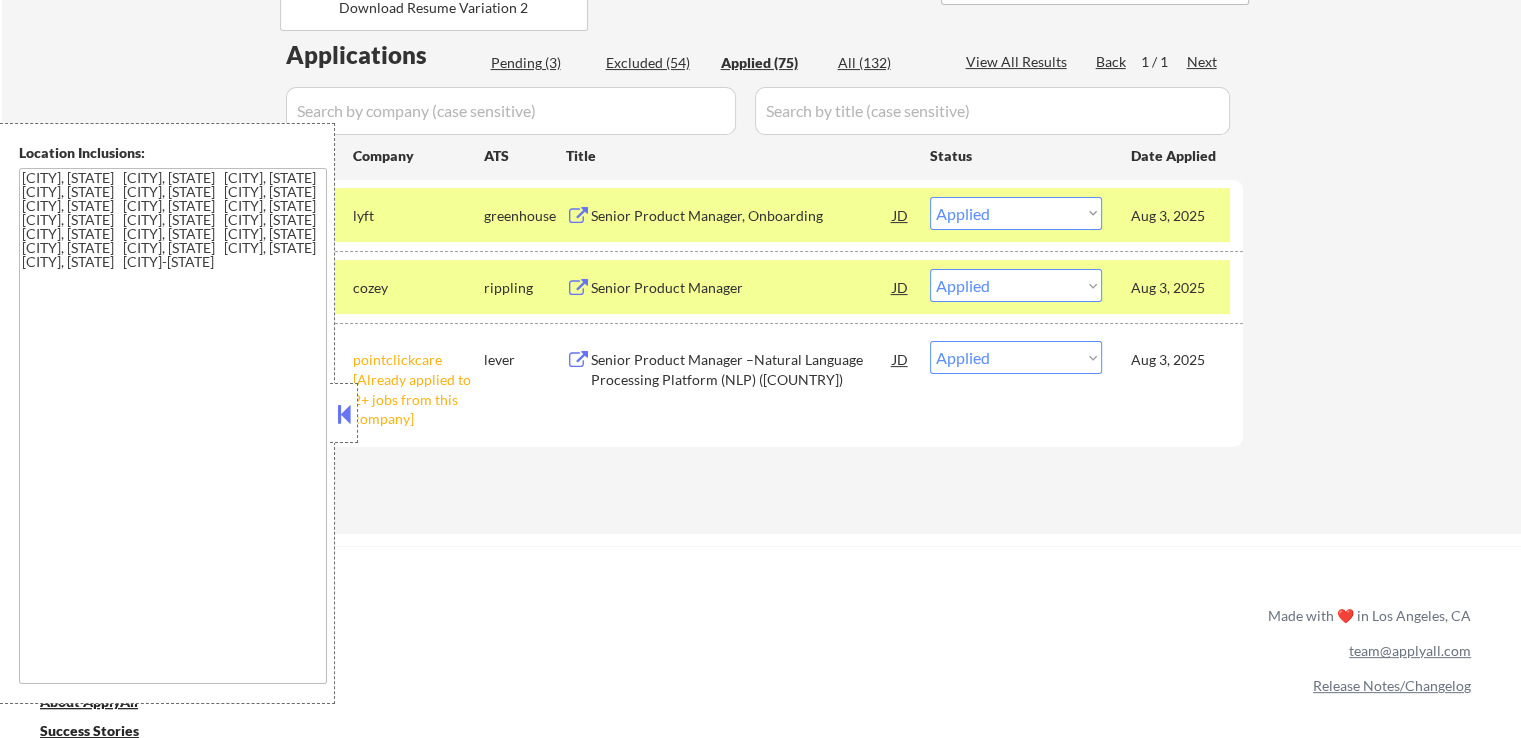 select on ""applied"" 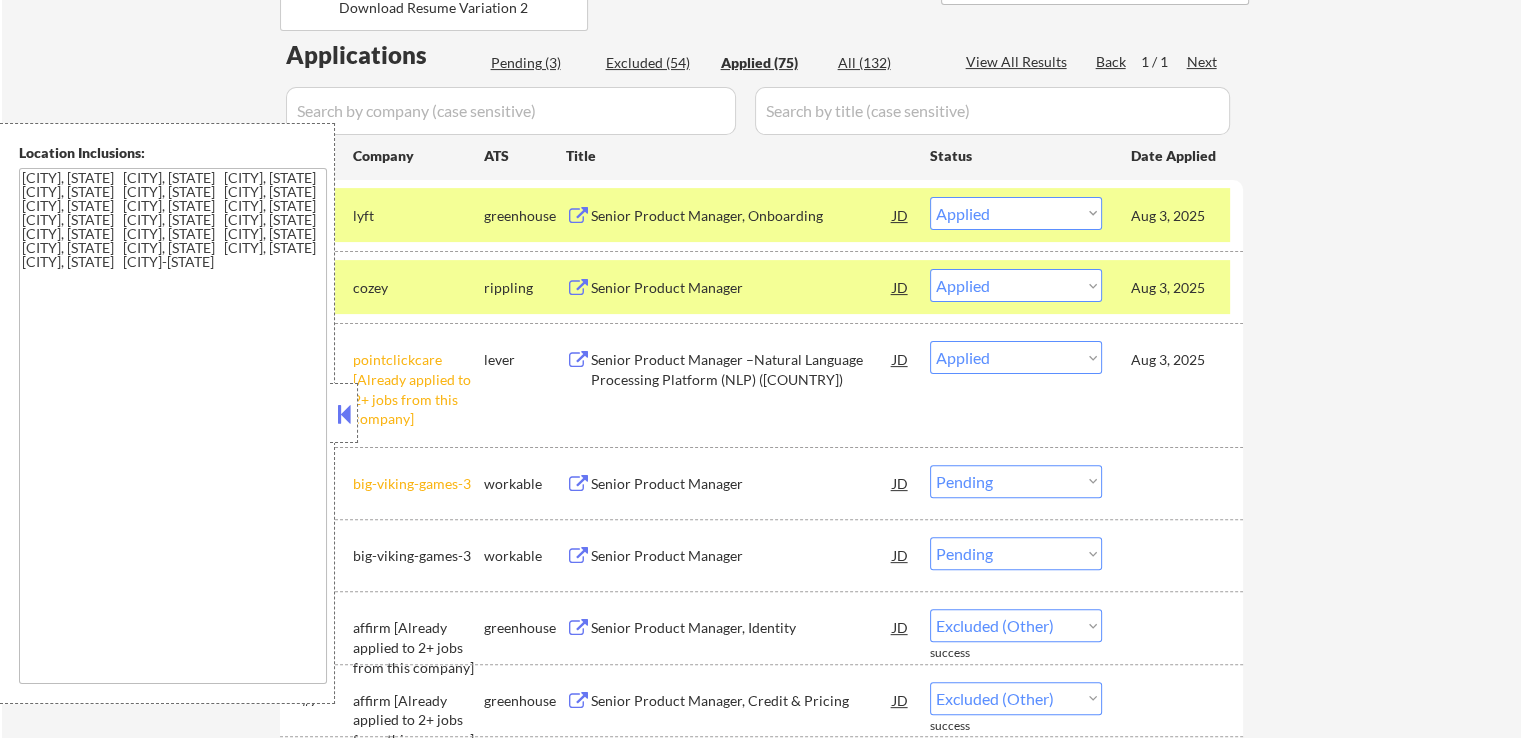 select on ""applied"" 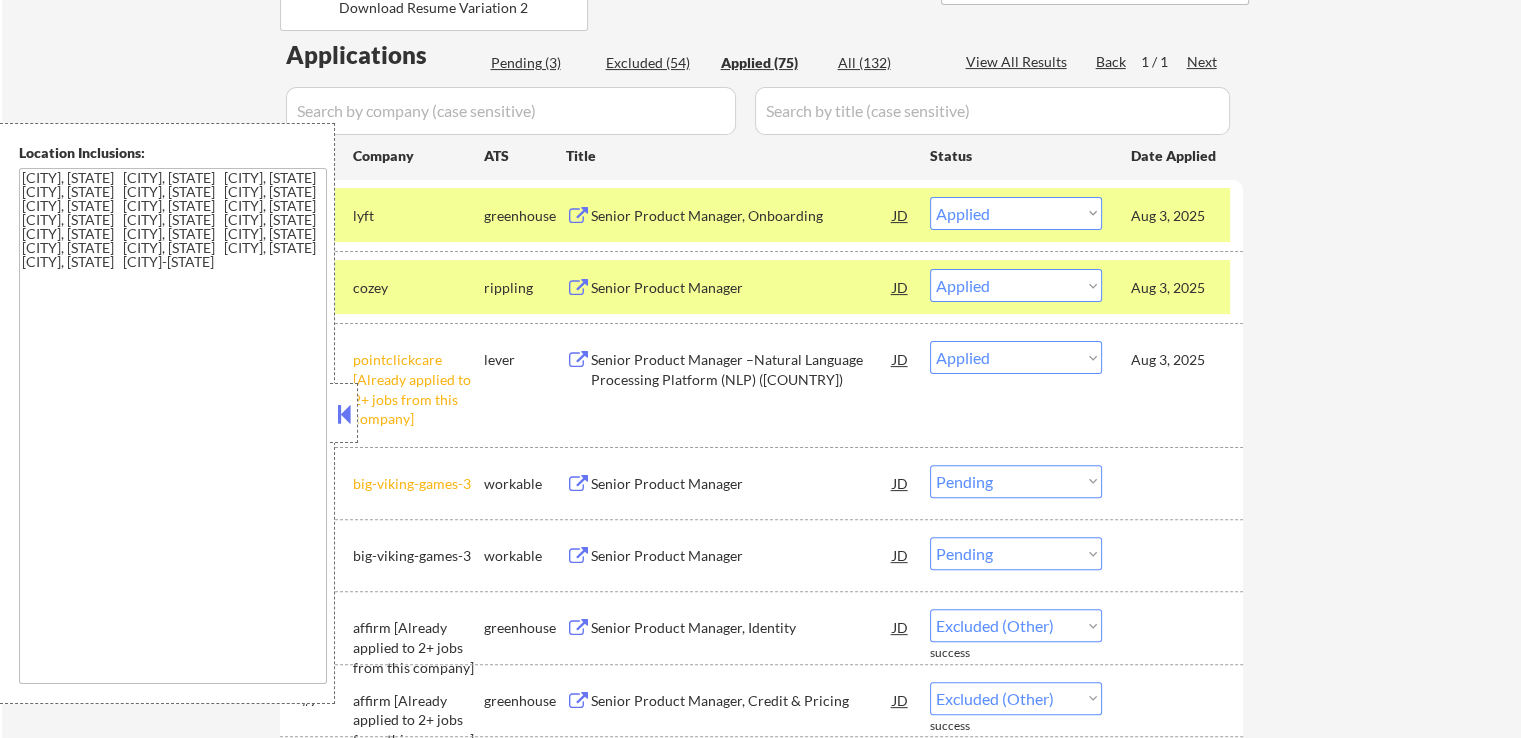 select on ""applied"" 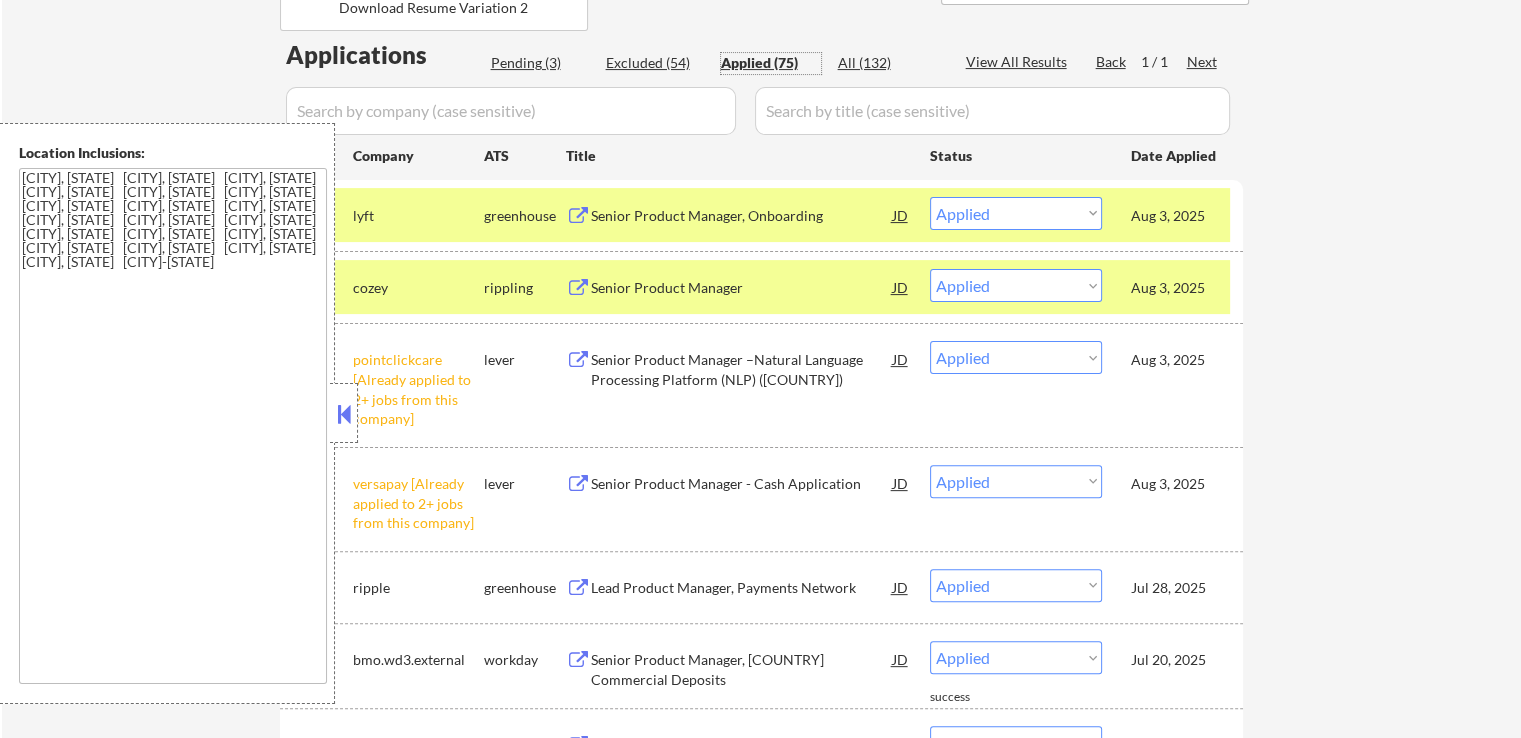 click on "Pending (3)" at bounding box center [541, 63] 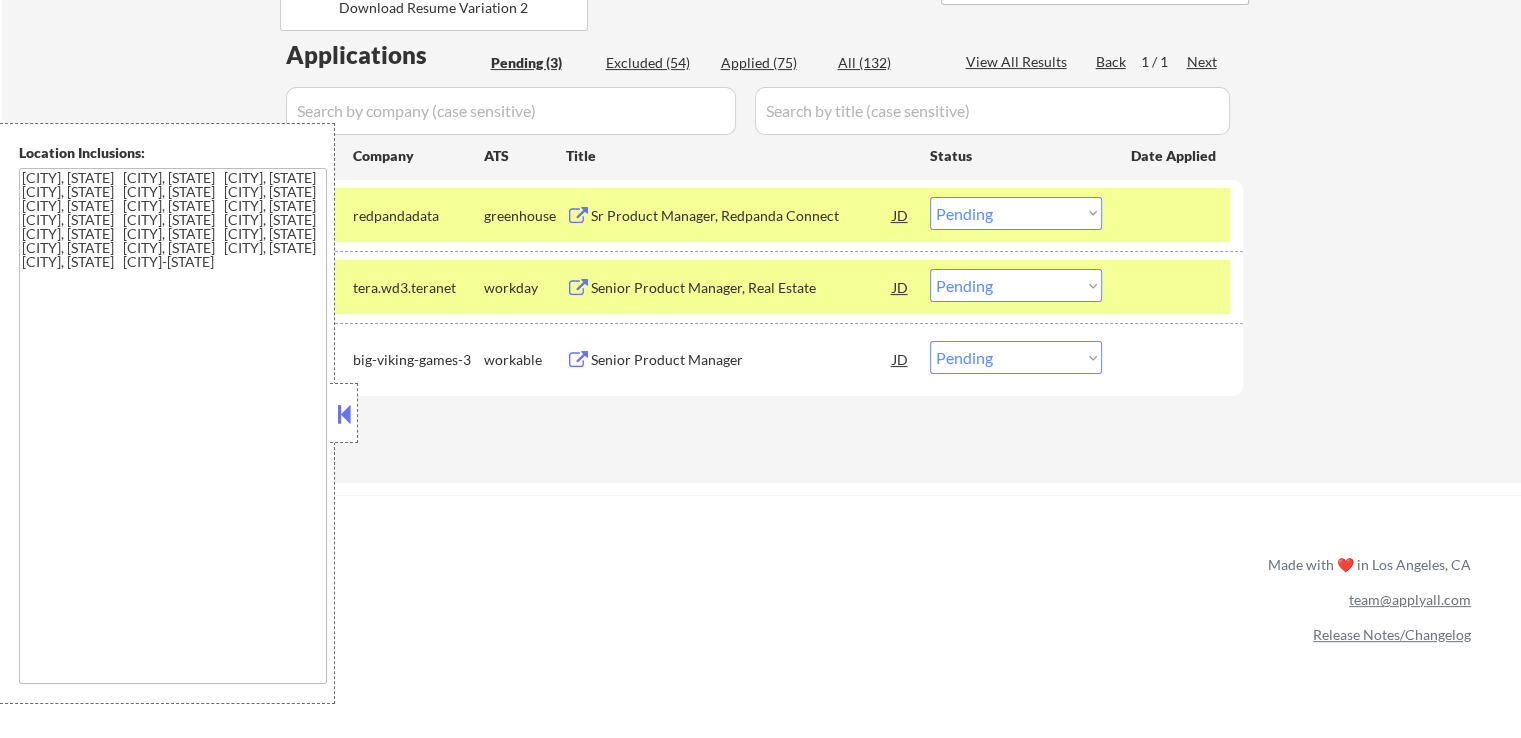 click on "Senior Product Manager, Real Estate" at bounding box center (742, 288) 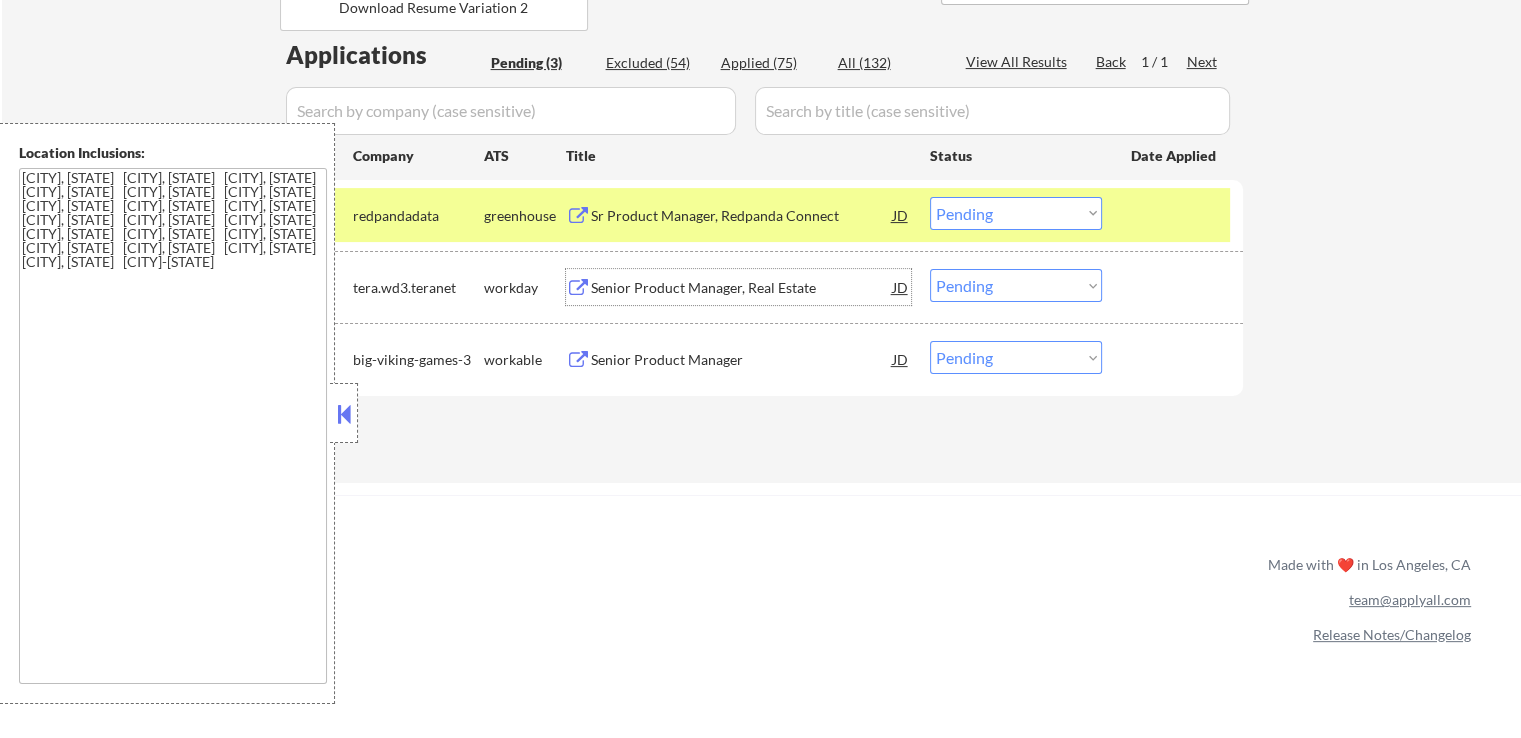 drag, startPoint x: 986, startPoint y: 281, endPoint x: 988, endPoint y: 298, distance: 17.117243 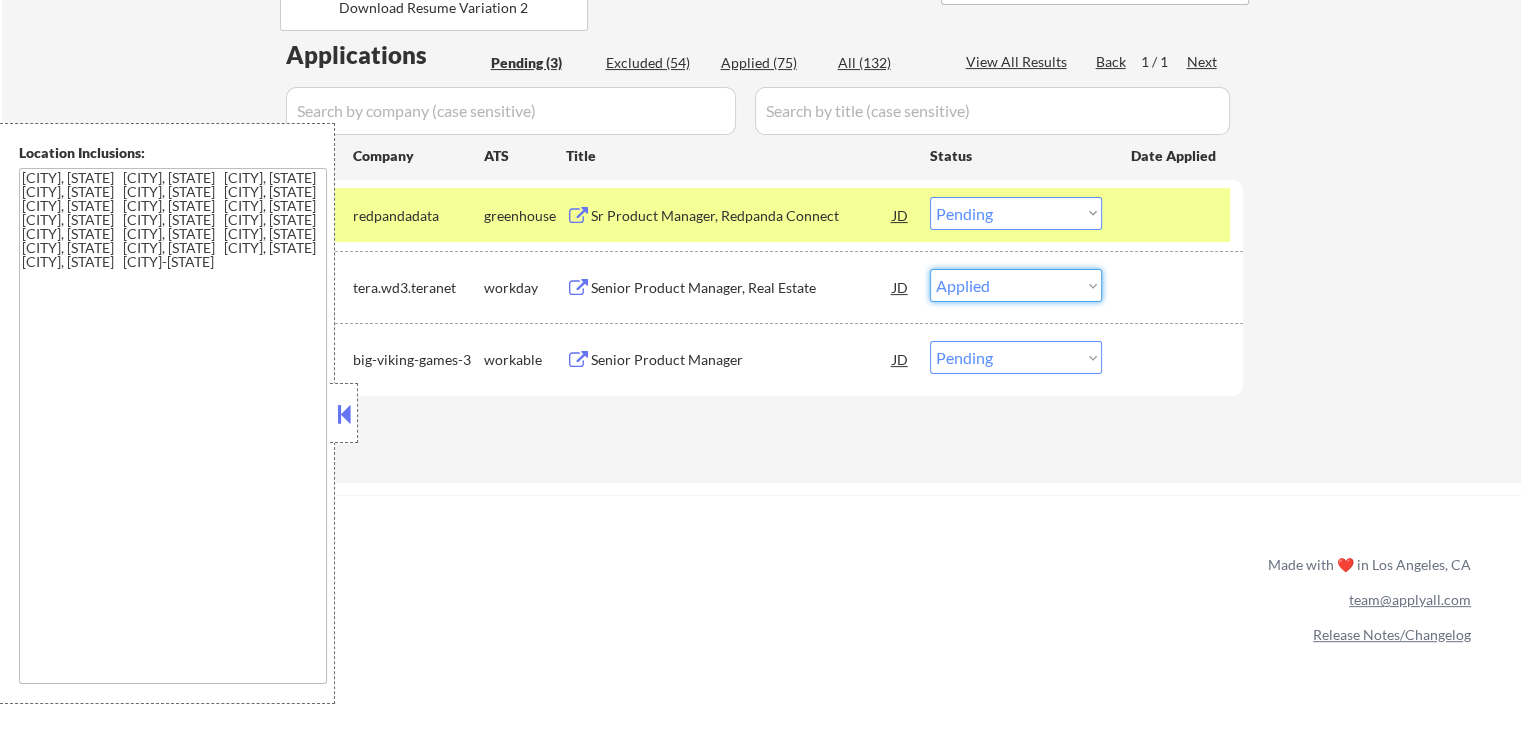 click on "Choose an option... Pending Applied Excluded (Questions) Excluded (Expired) Excluded (Location) Excluded (Bad Match) Excluded (Blocklist) Excluded (Salary) Excluded (Other)" at bounding box center [1016, 285] 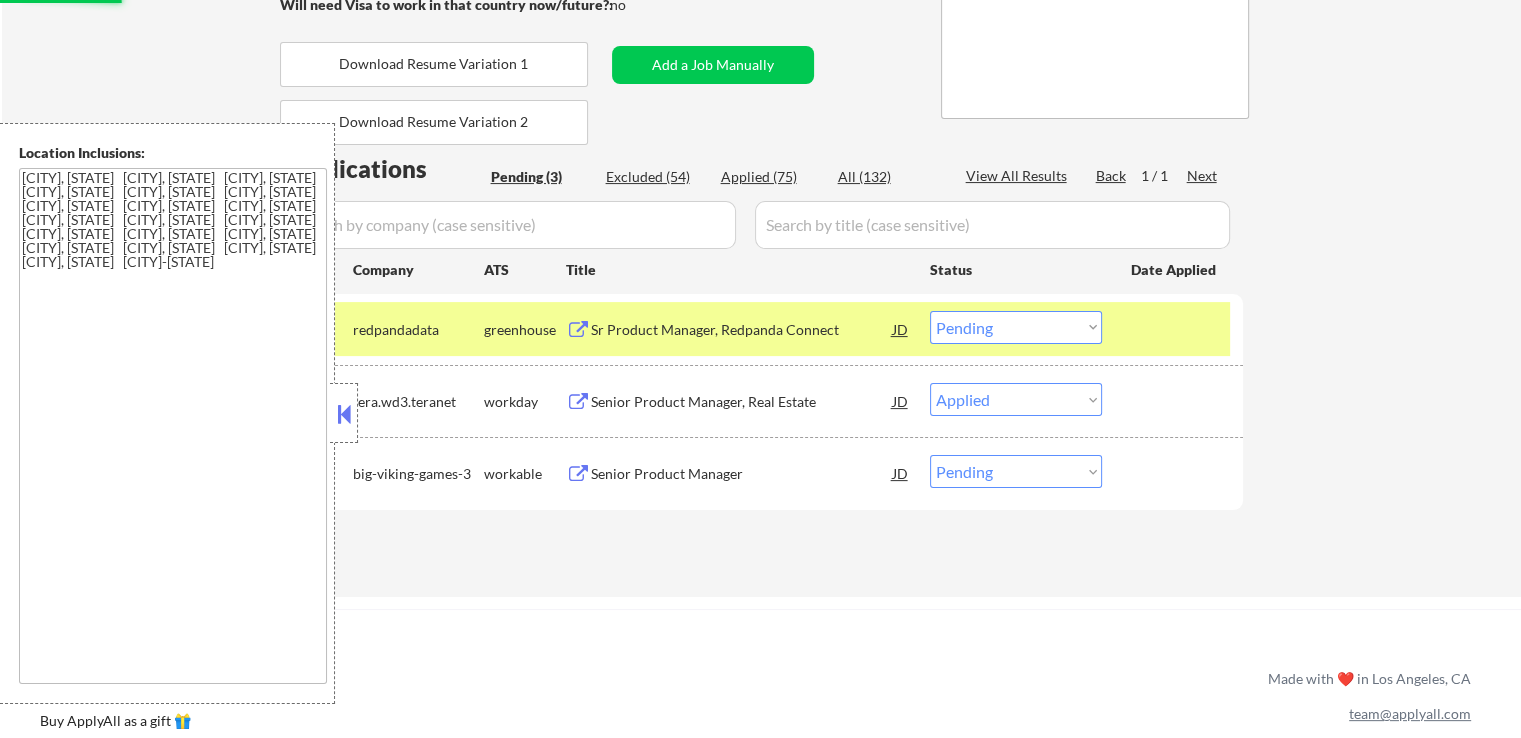 scroll, scrollTop: 300, scrollLeft: 0, axis: vertical 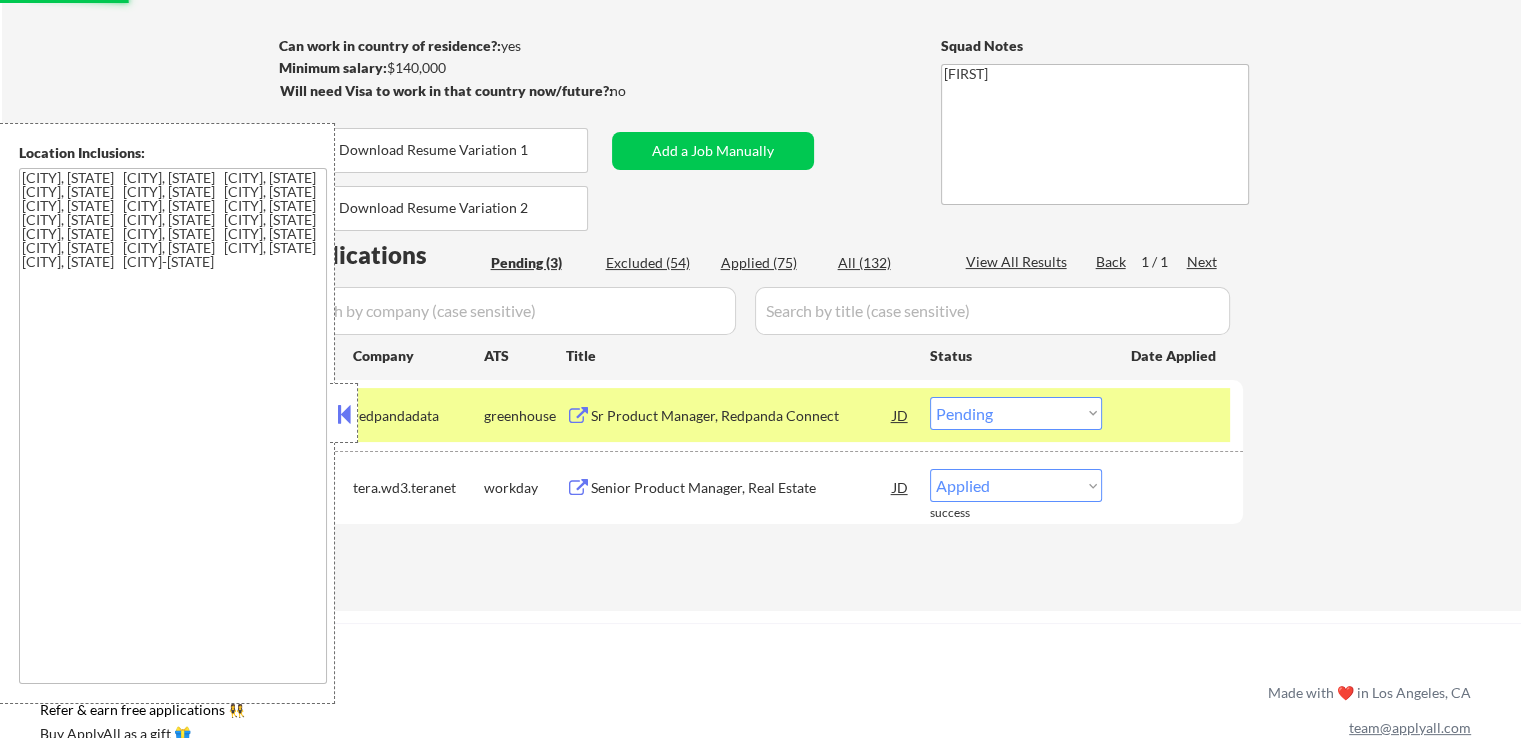 select on ""pending"" 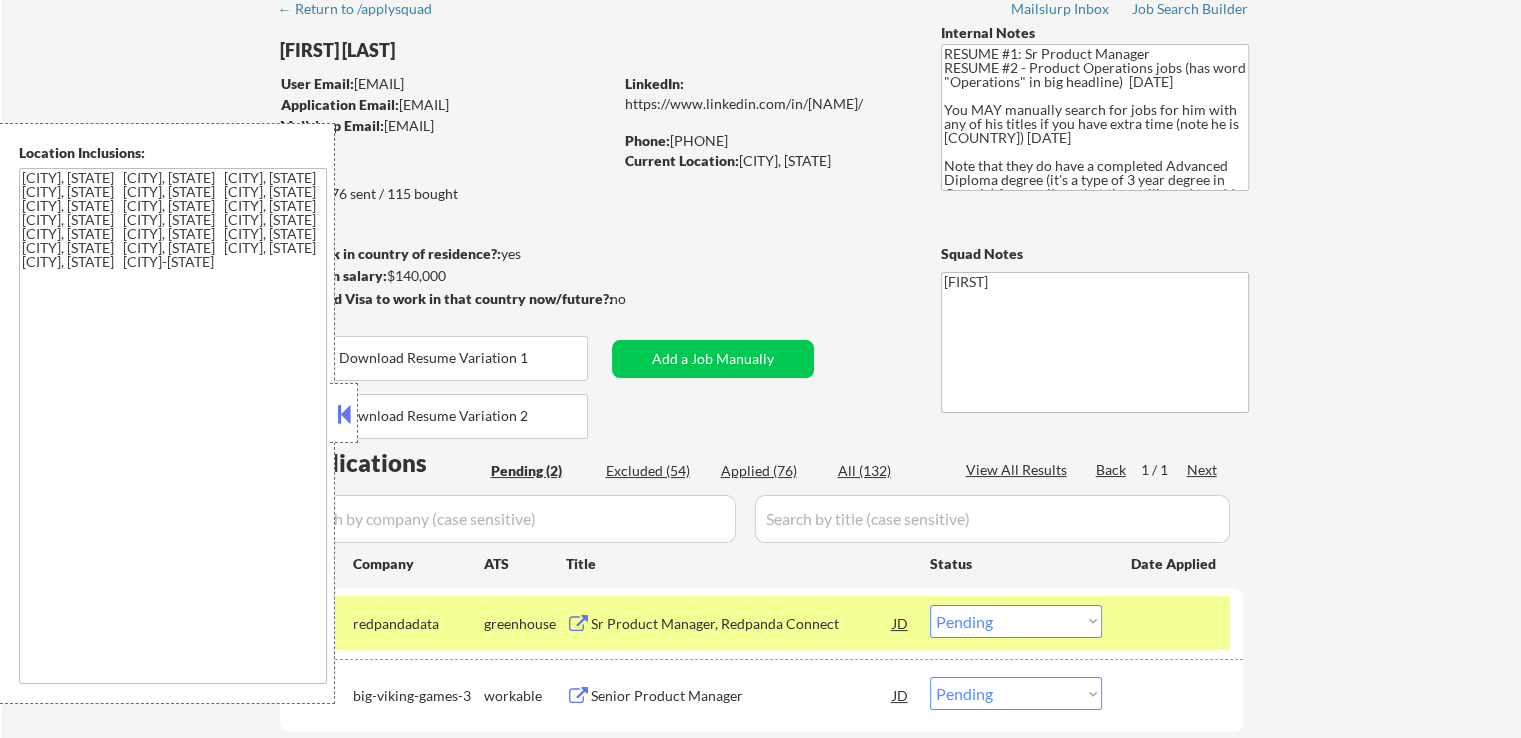 scroll, scrollTop: 300, scrollLeft: 0, axis: vertical 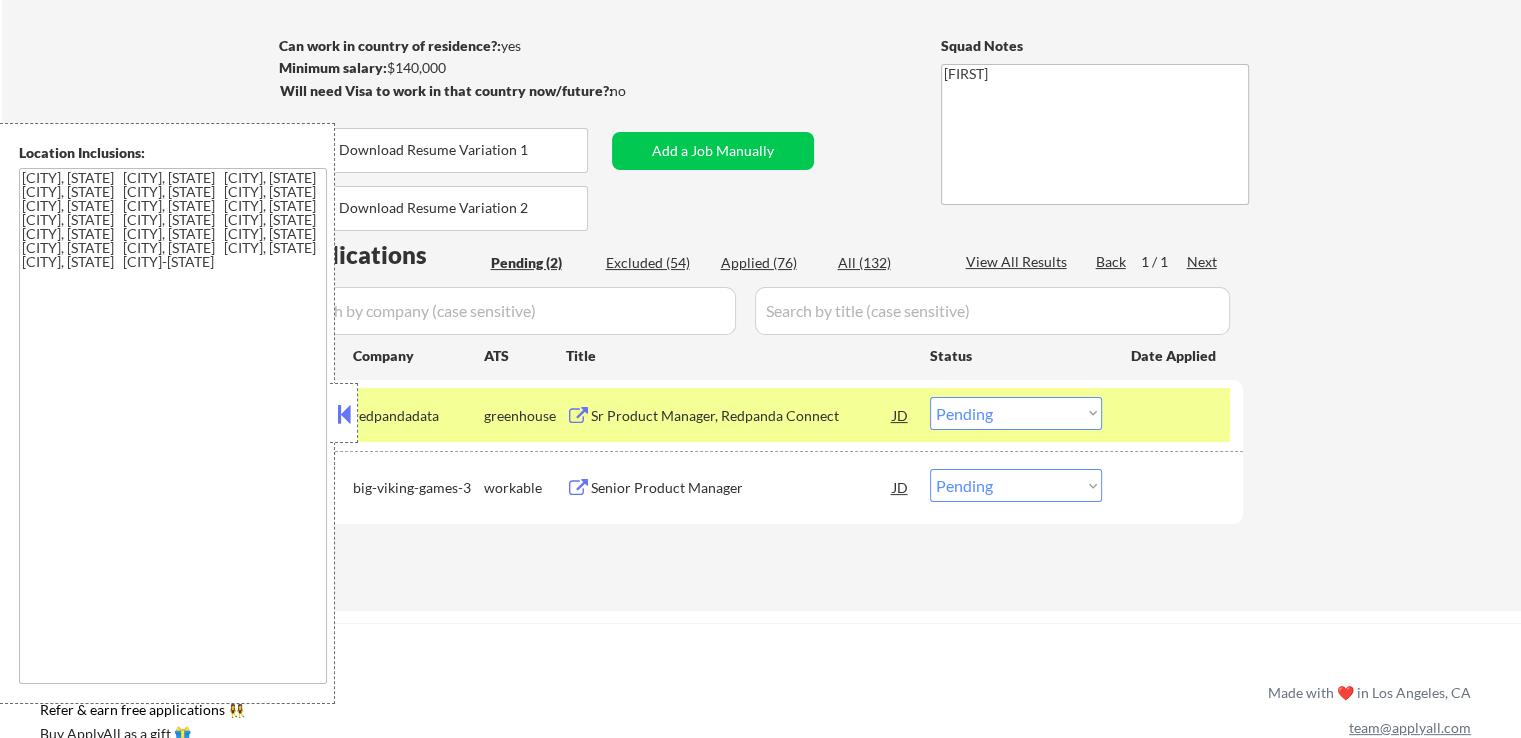 click at bounding box center (344, 414) 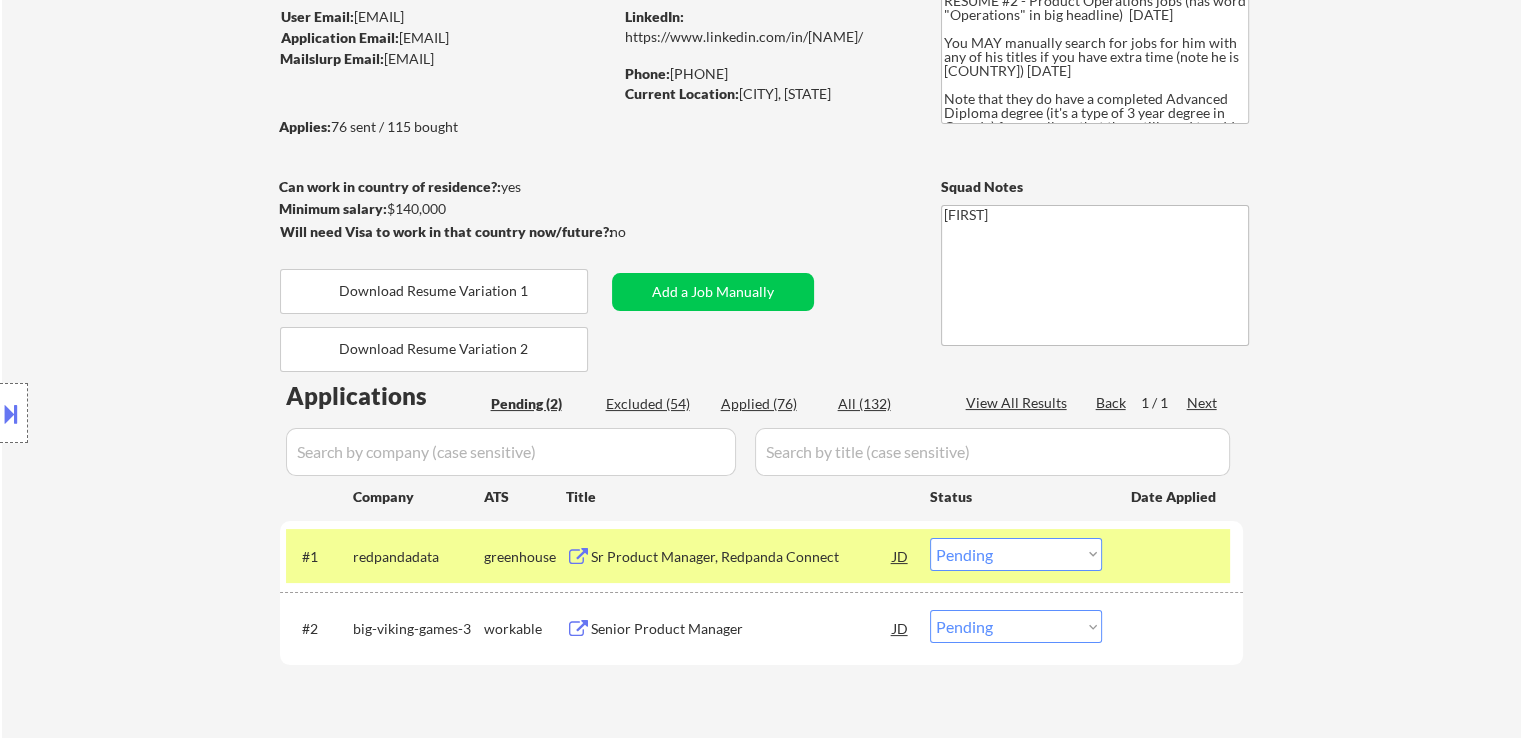 scroll, scrollTop: 0, scrollLeft: 0, axis: both 